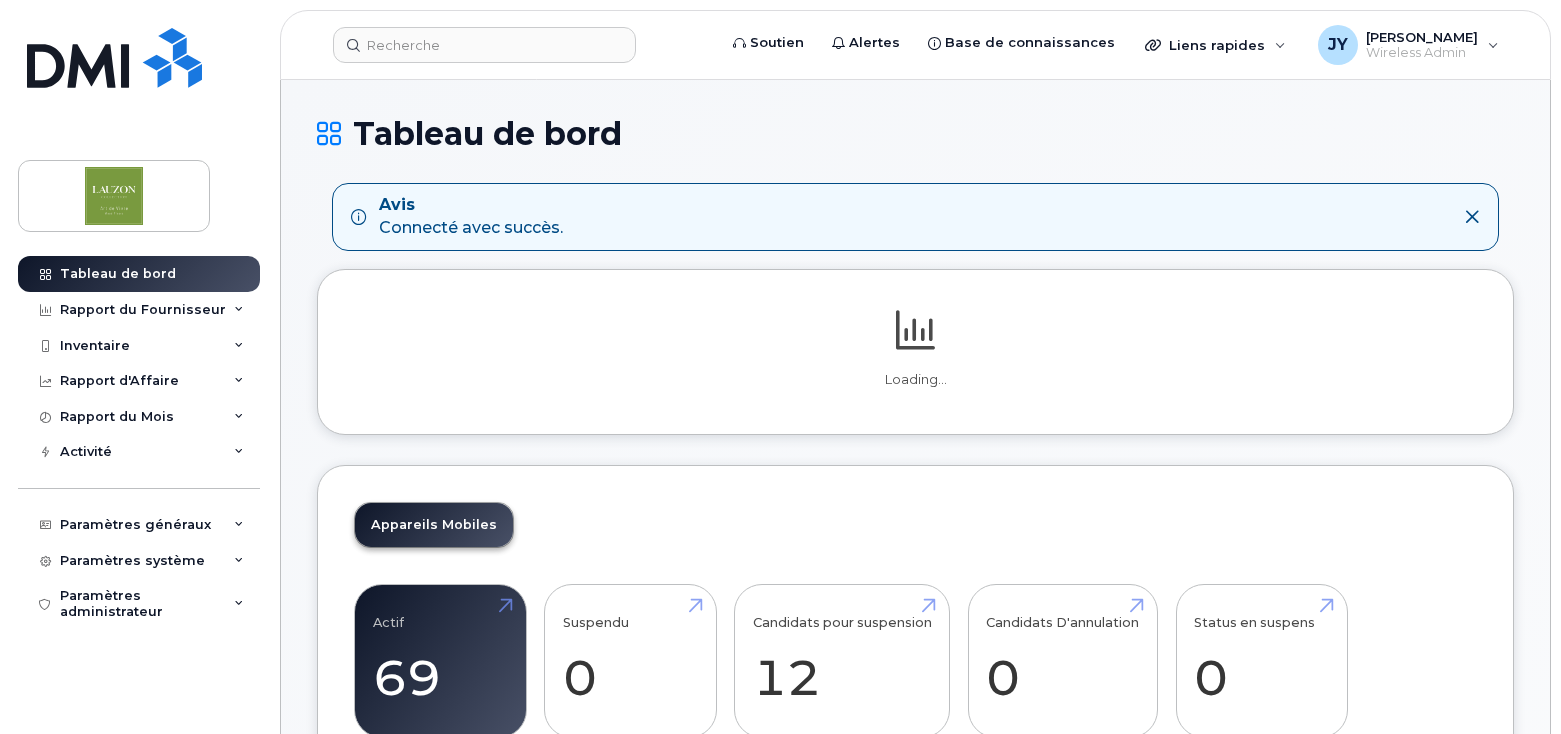 scroll, scrollTop: 0, scrollLeft: 0, axis: both 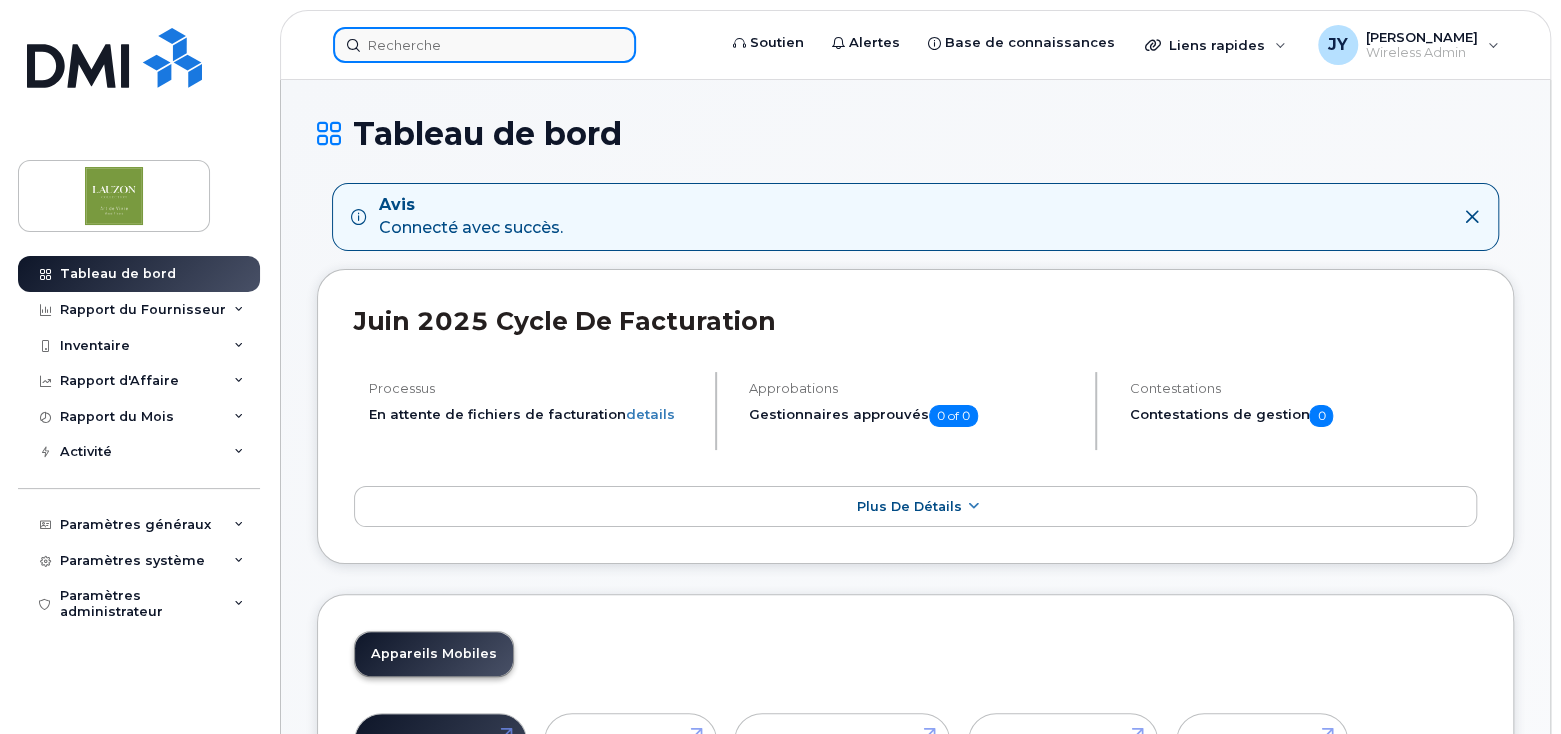 click at bounding box center [484, 45] 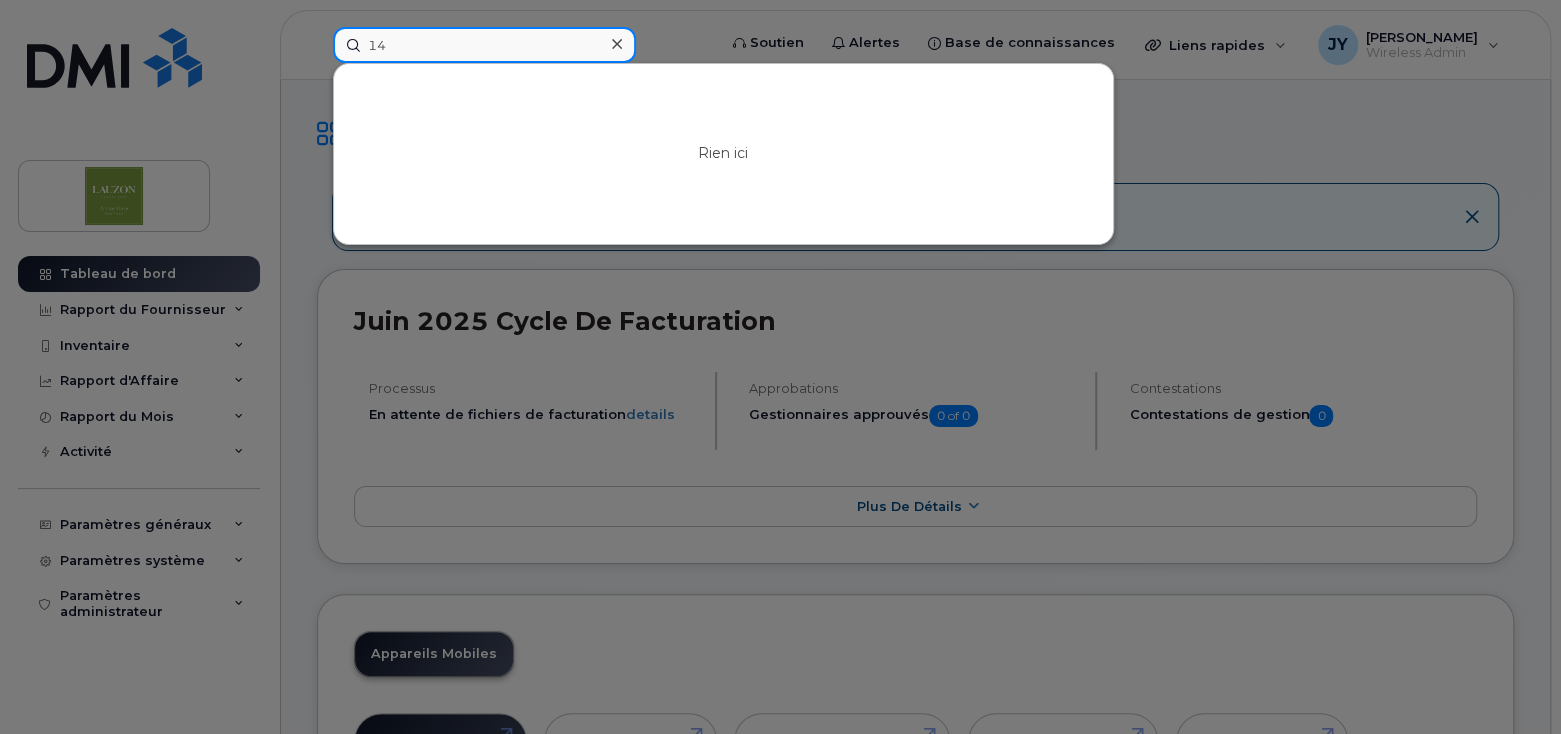 type on "1" 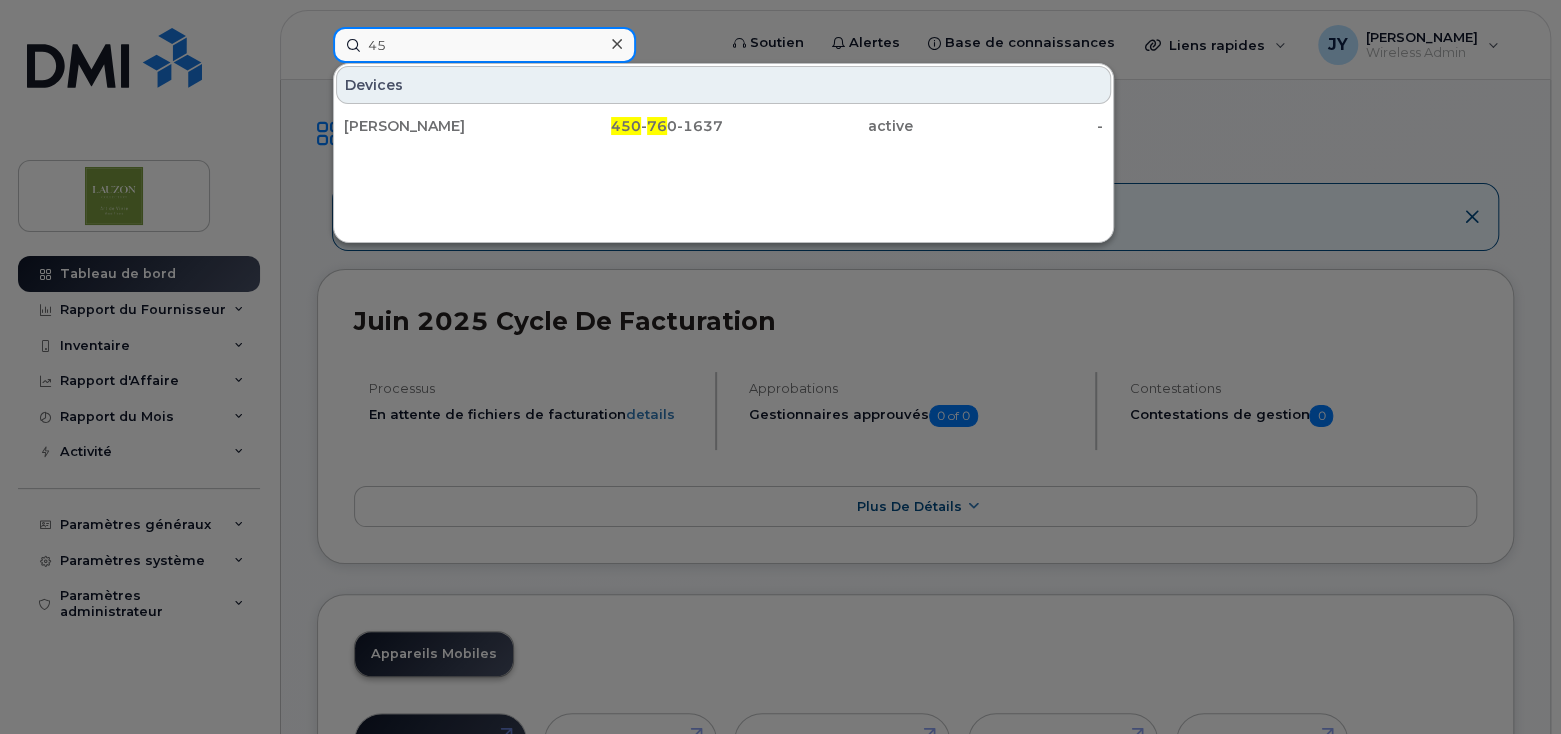 type on "4" 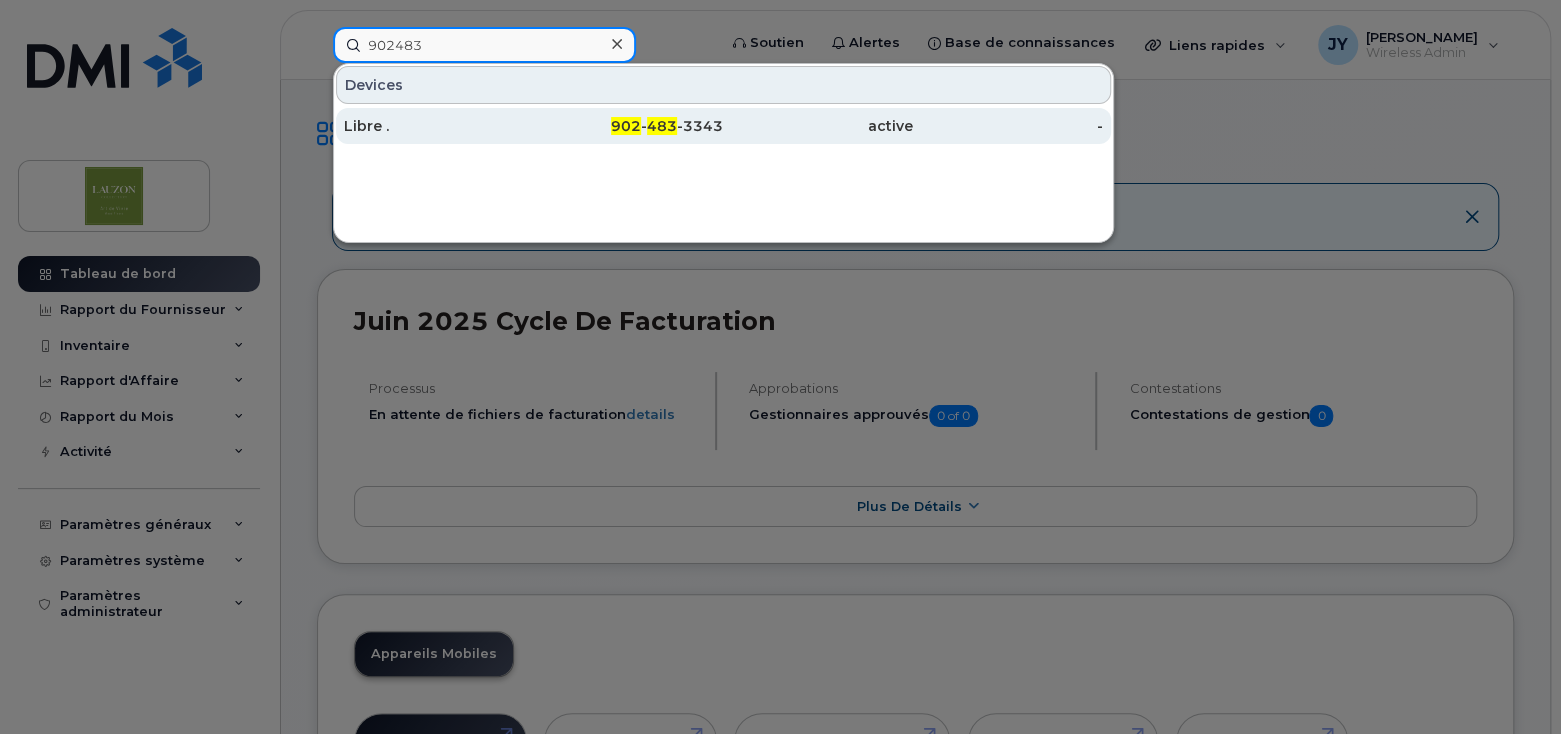type on "902483" 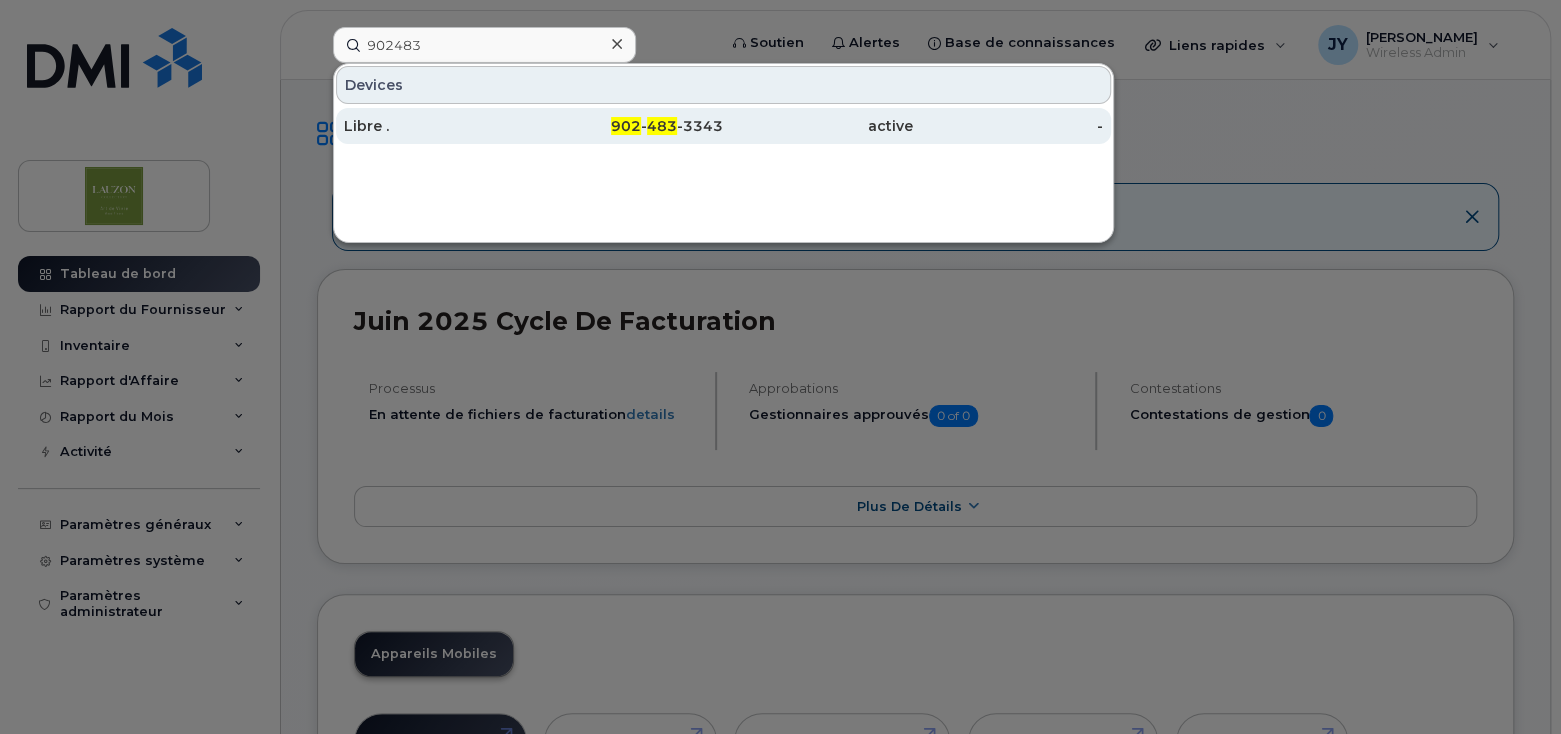 click on "Libre ." at bounding box center (439, 126) 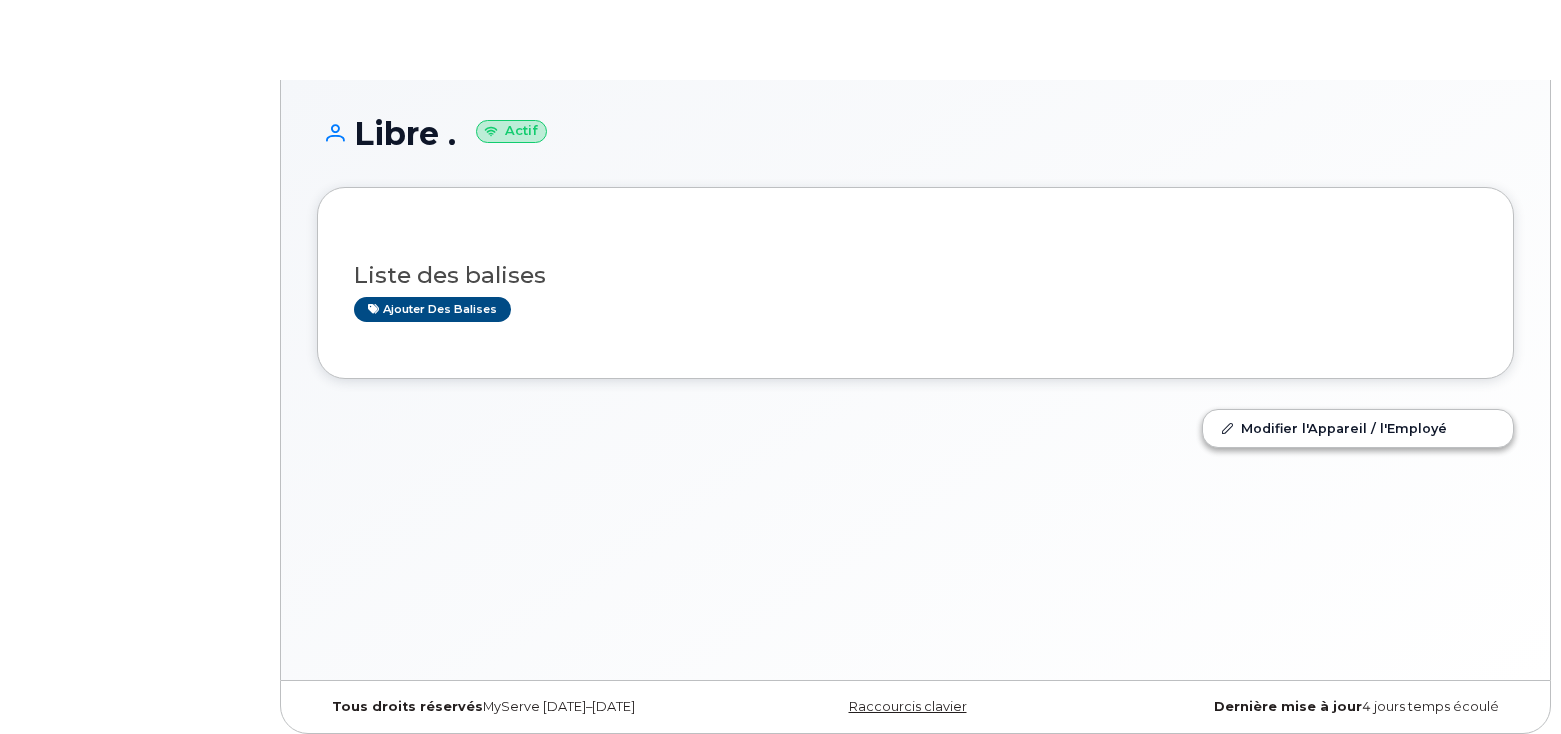 scroll, scrollTop: 0, scrollLeft: 0, axis: both 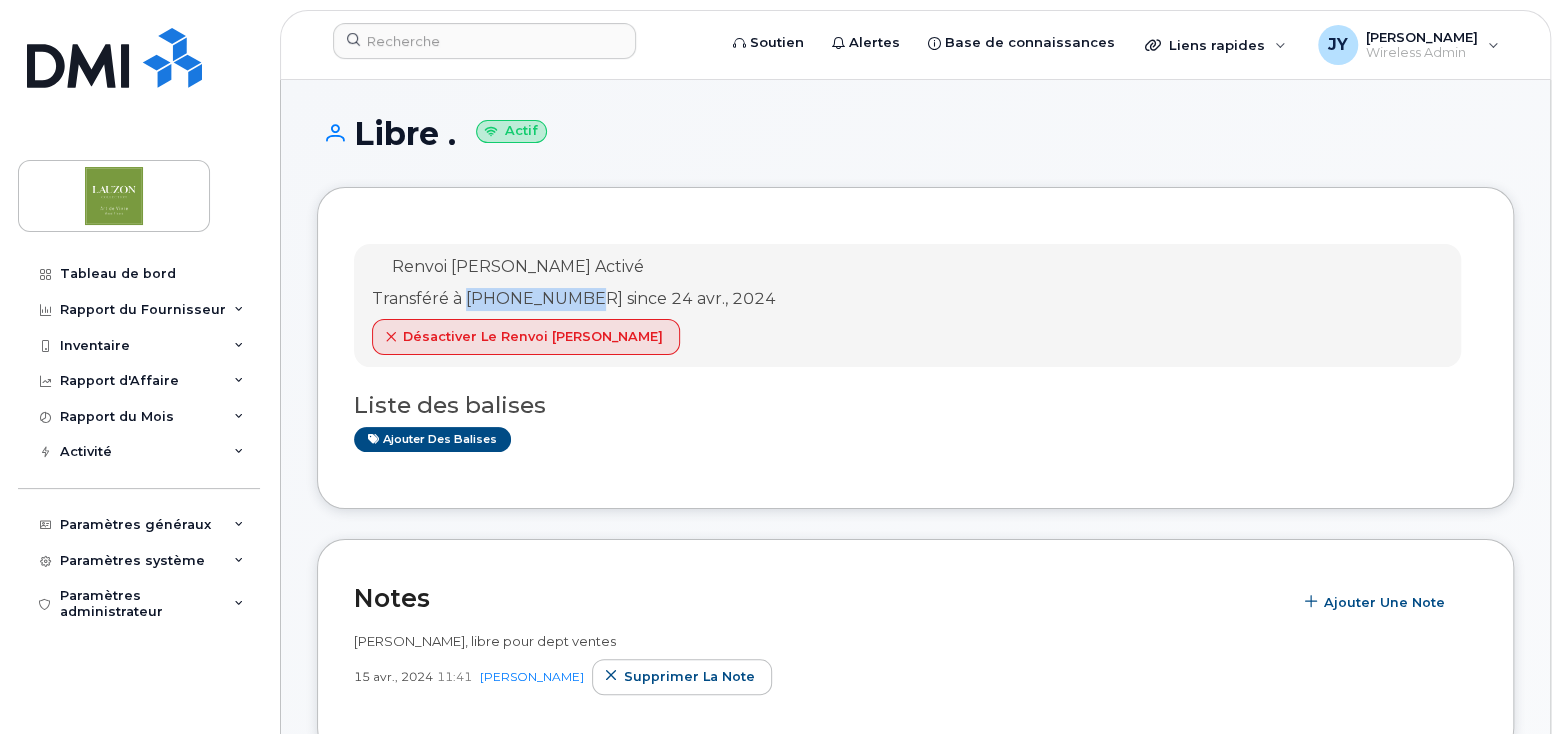 drag, startPoint x: 465, startPoint y: 300, endPoint x: 586, endPoint y: 298, distance: 121.016525 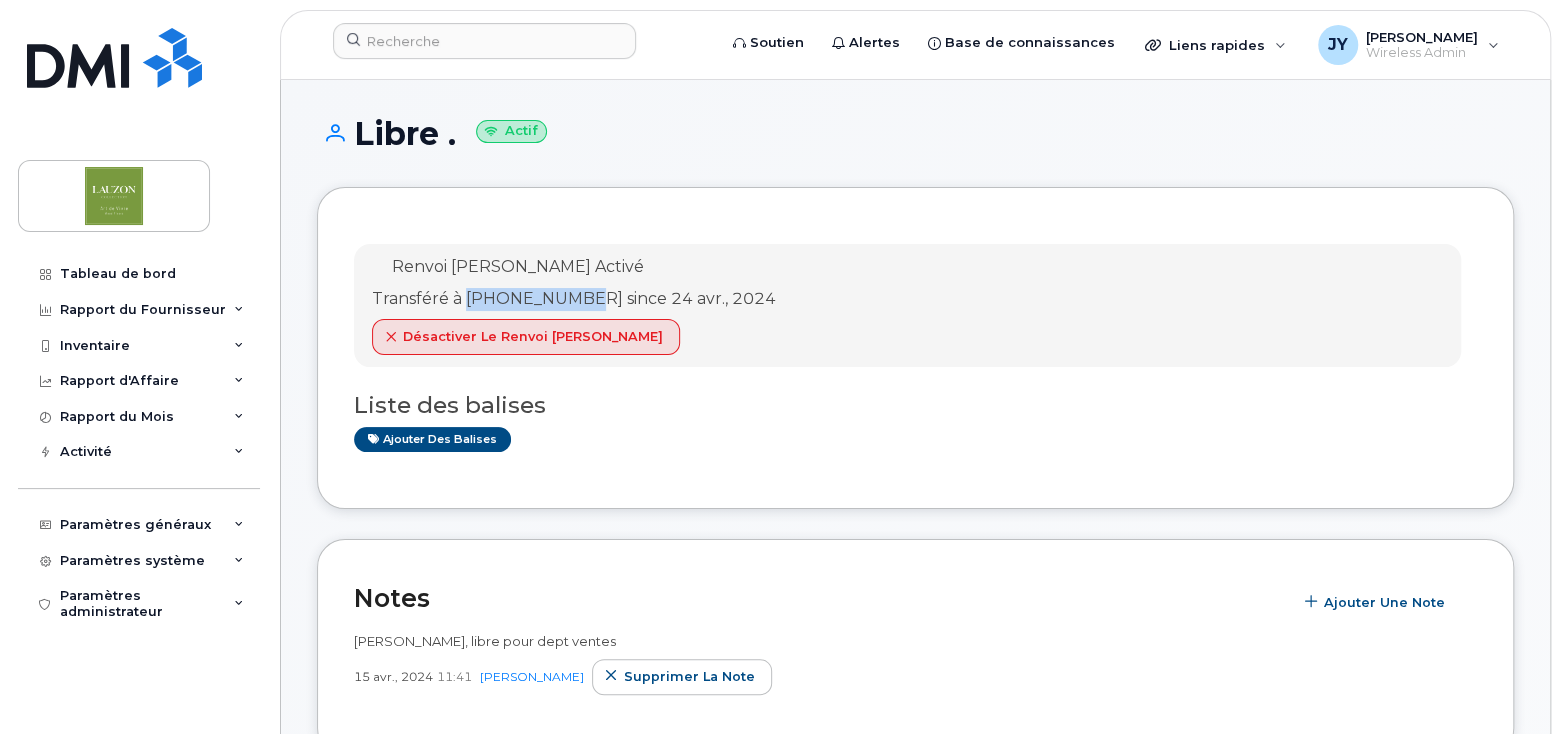 copy on "819-360-2253" 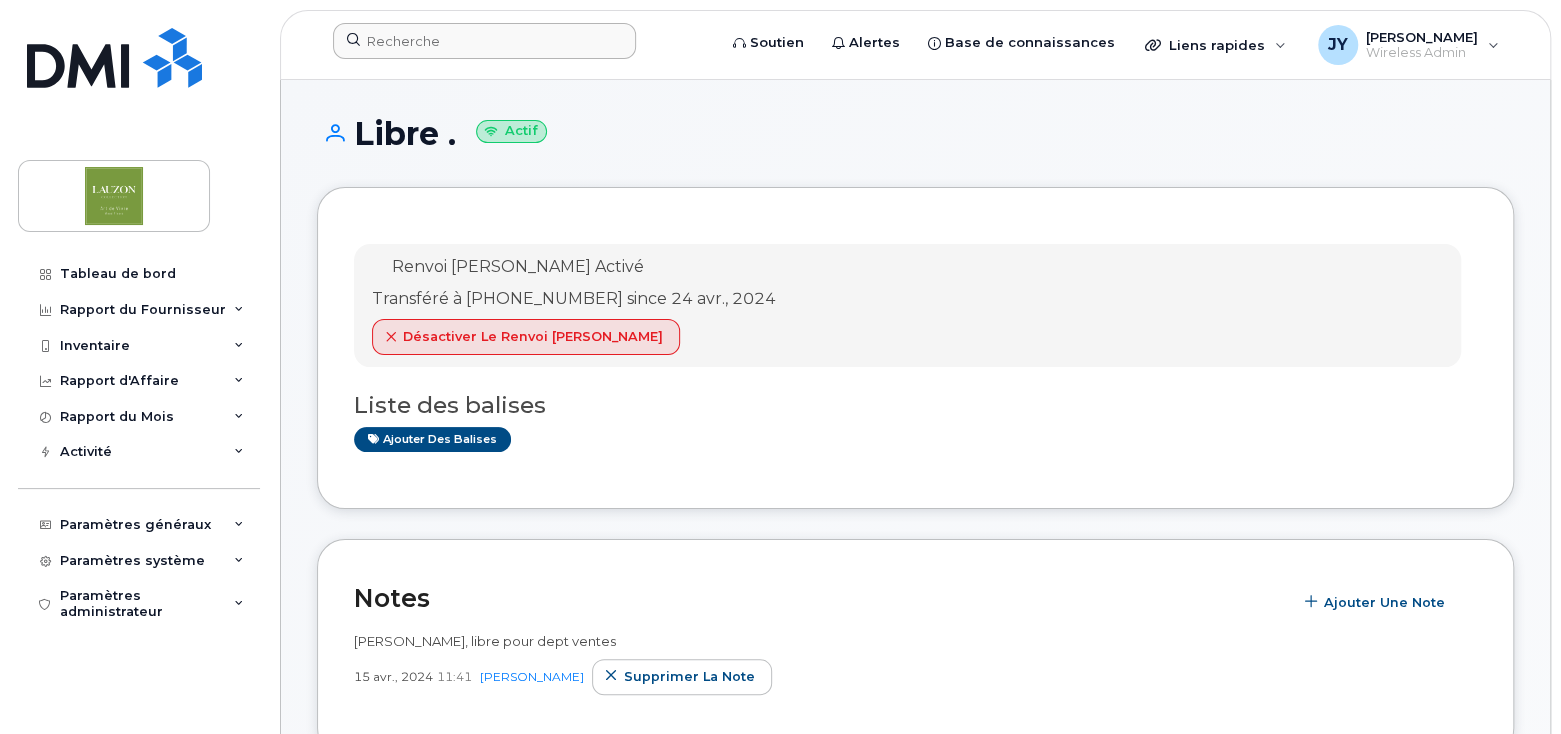 click at bounding box center [518, 45] 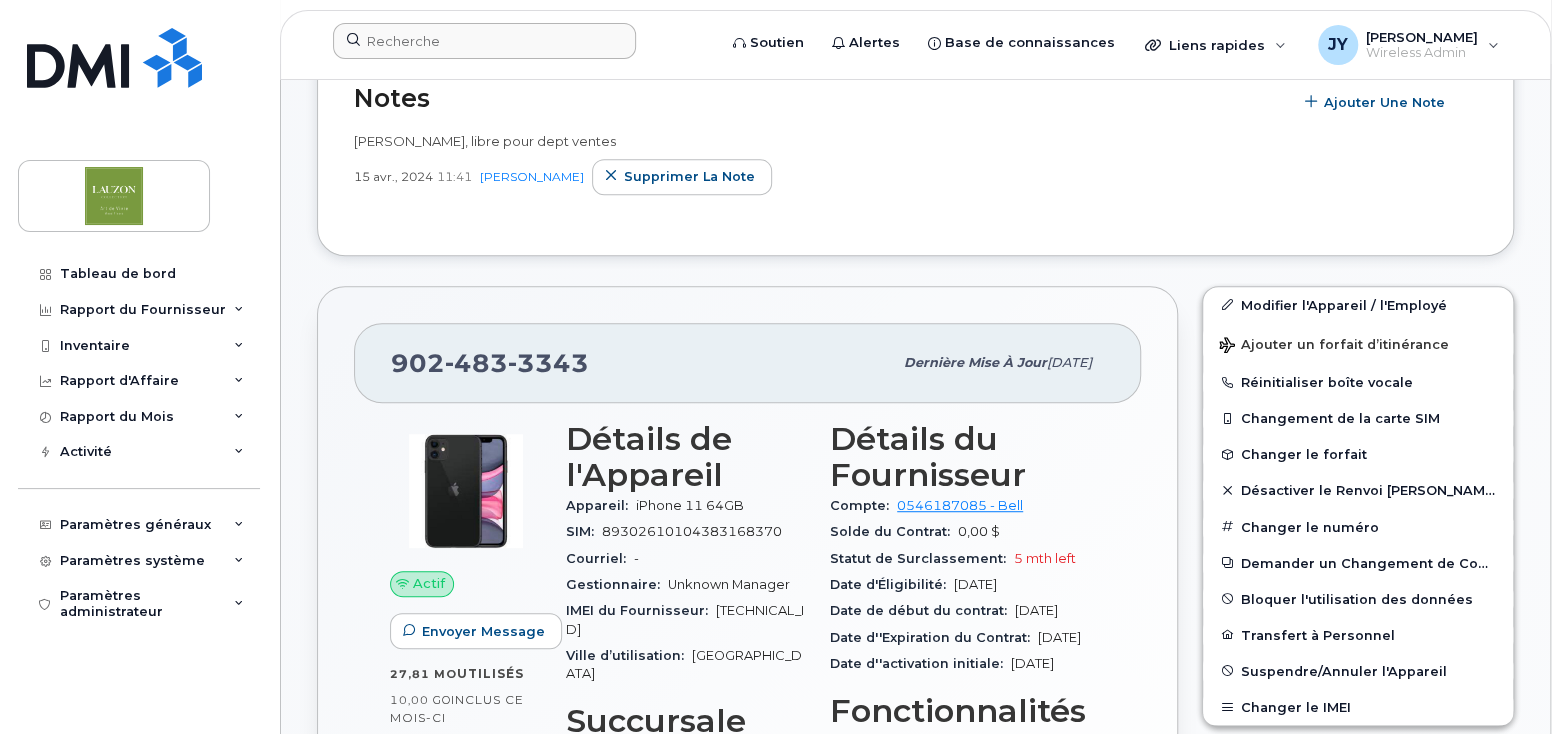 scroll, scrollTop: 300, scrollLeft: 0, axis: vertical 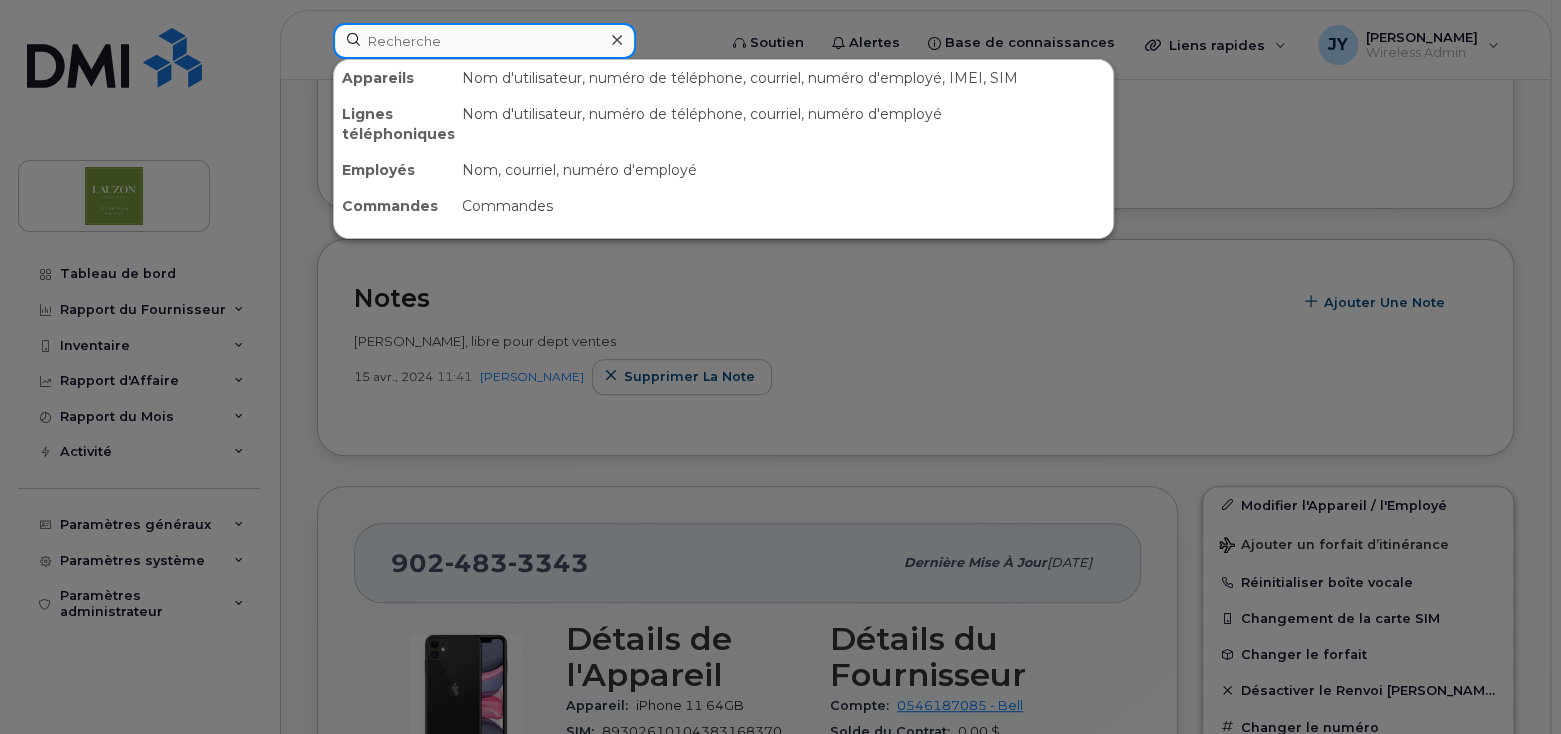 click at bounding box center (484, 41) 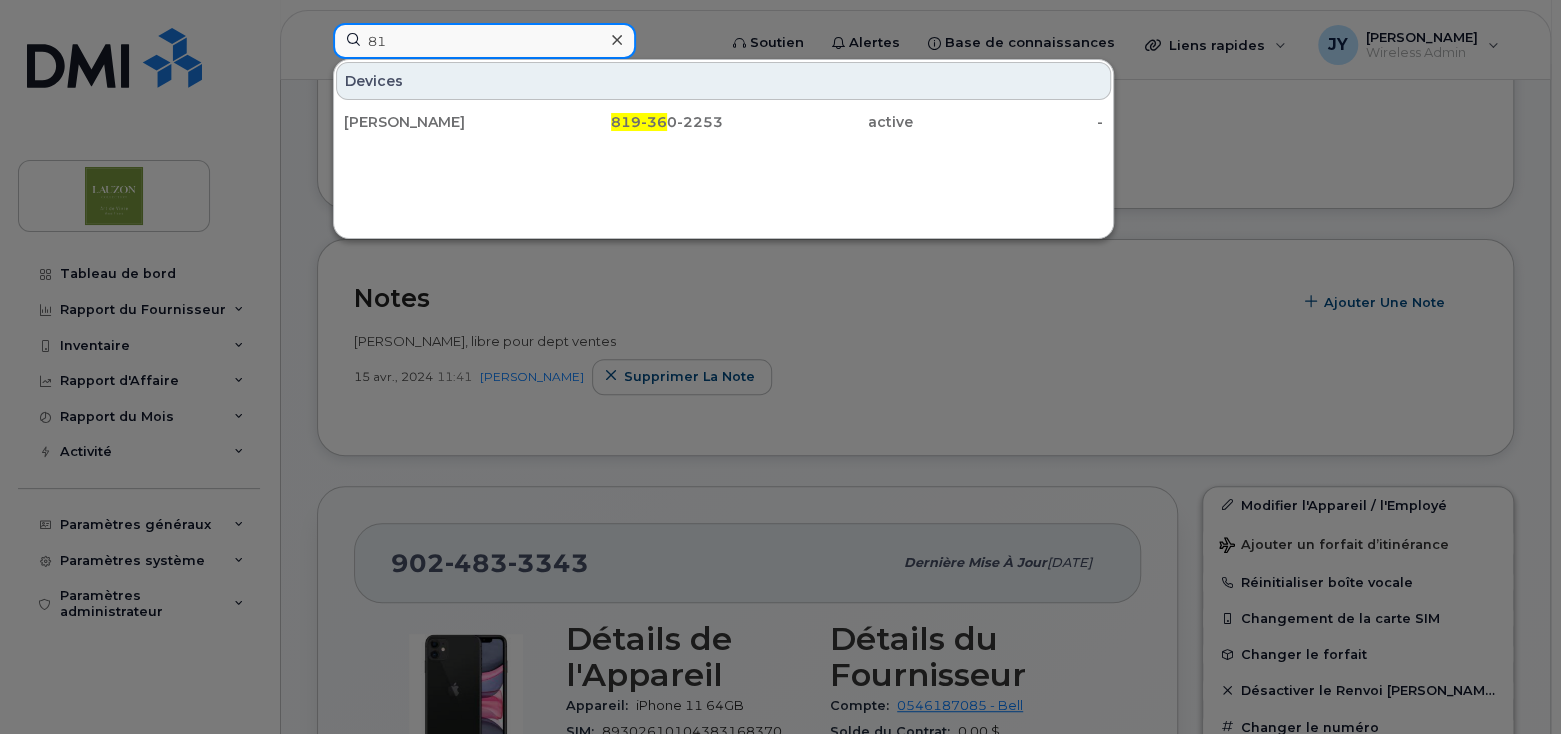 type on "8" 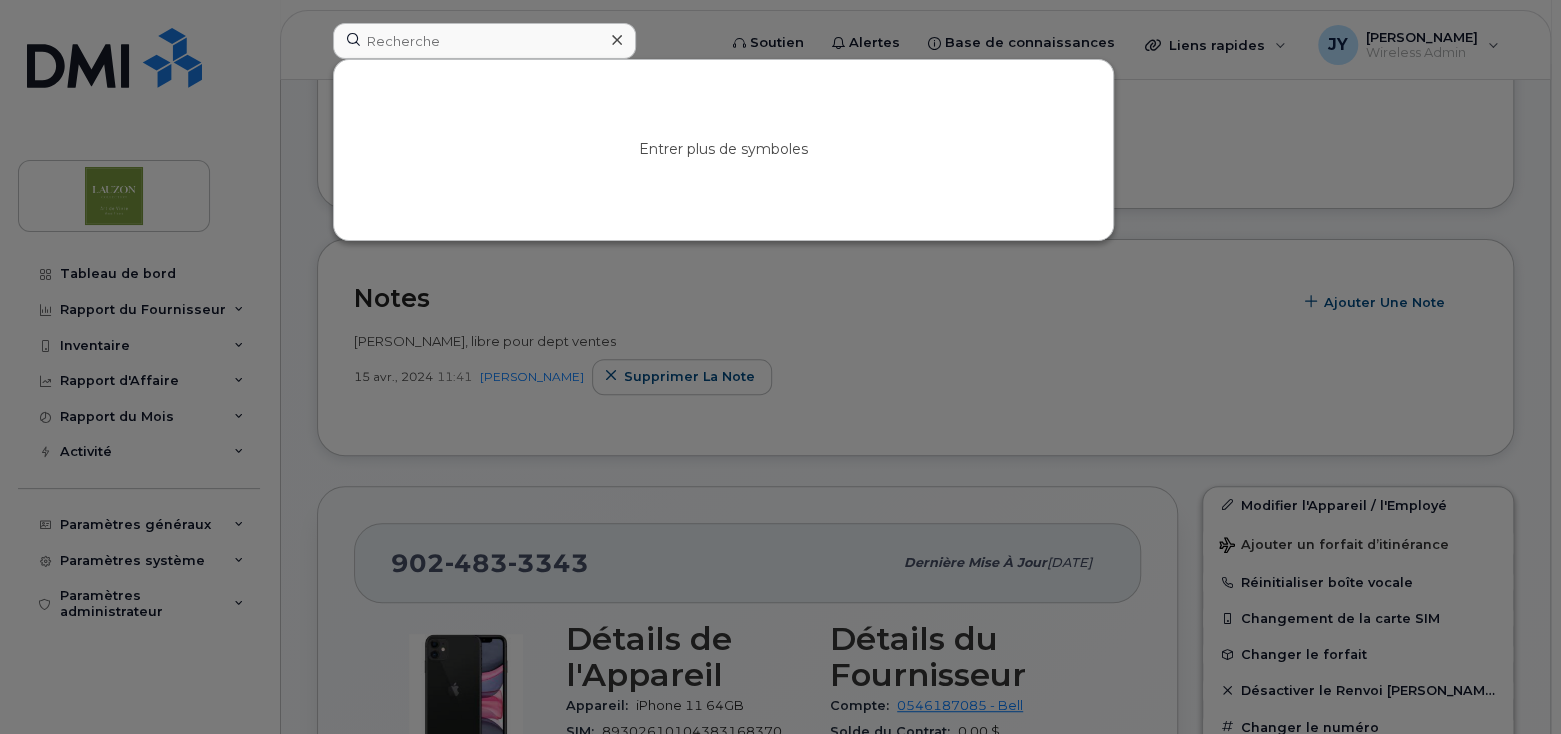click at bounding box center [780, 367] 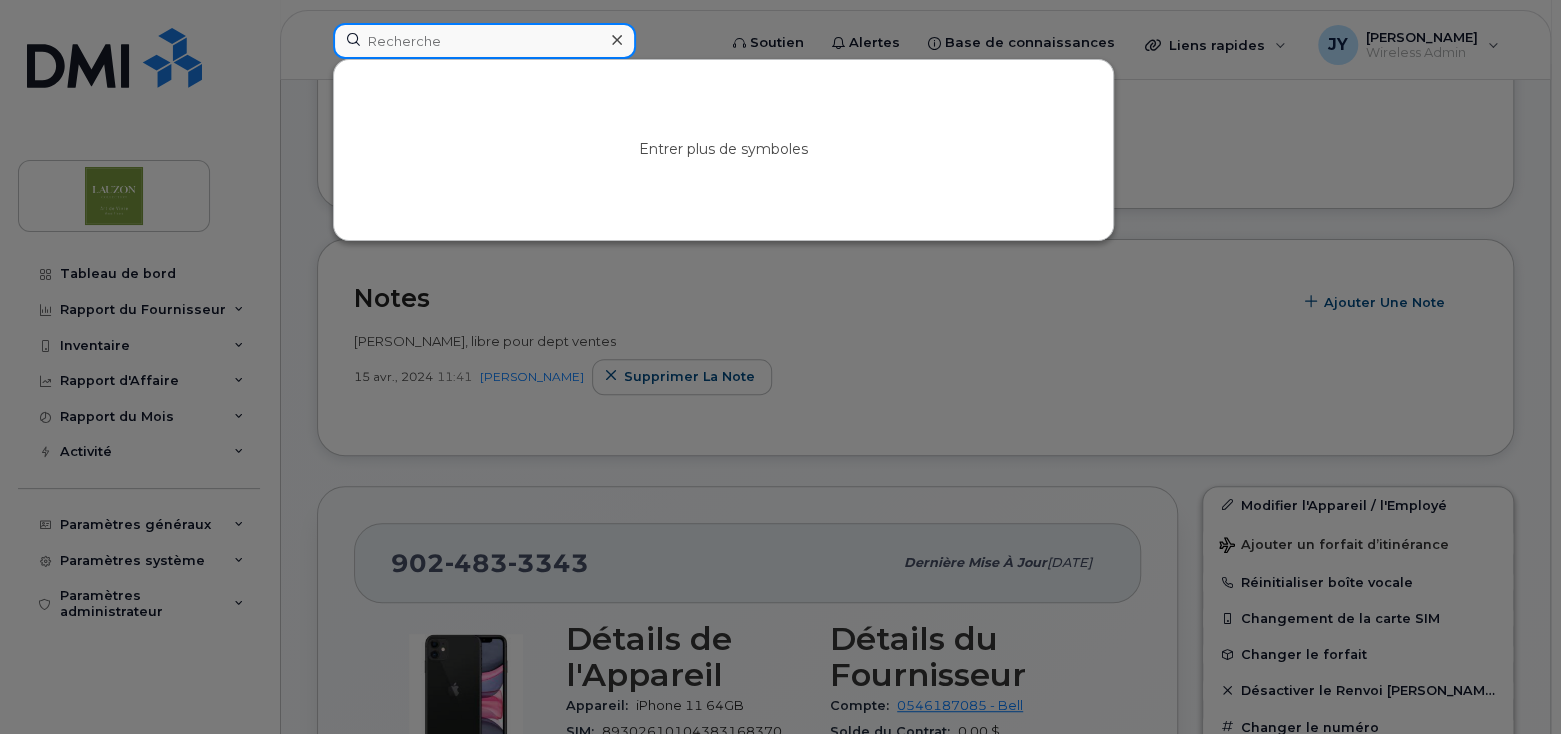 click at bounding box center [484, 41] 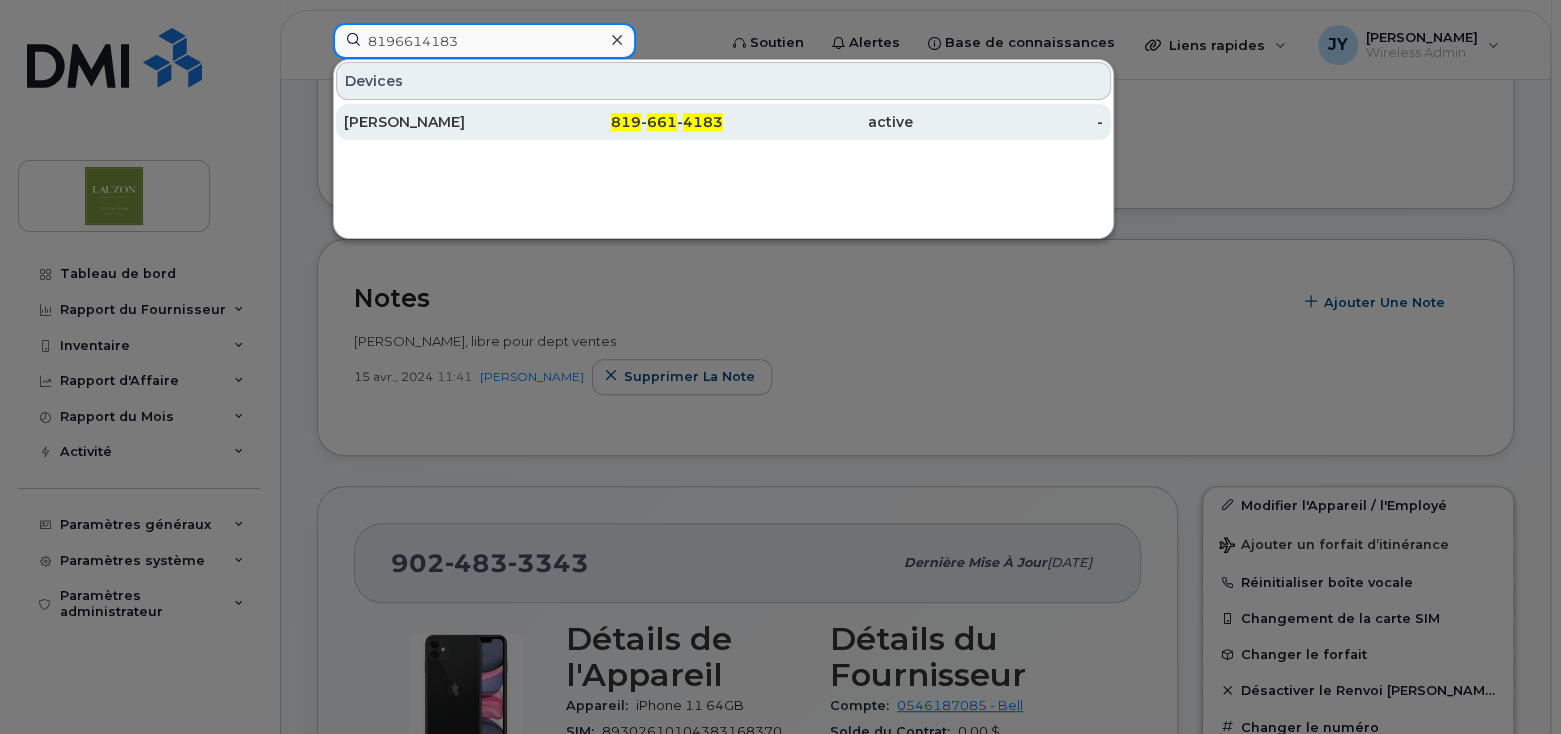 type on "8196614183" 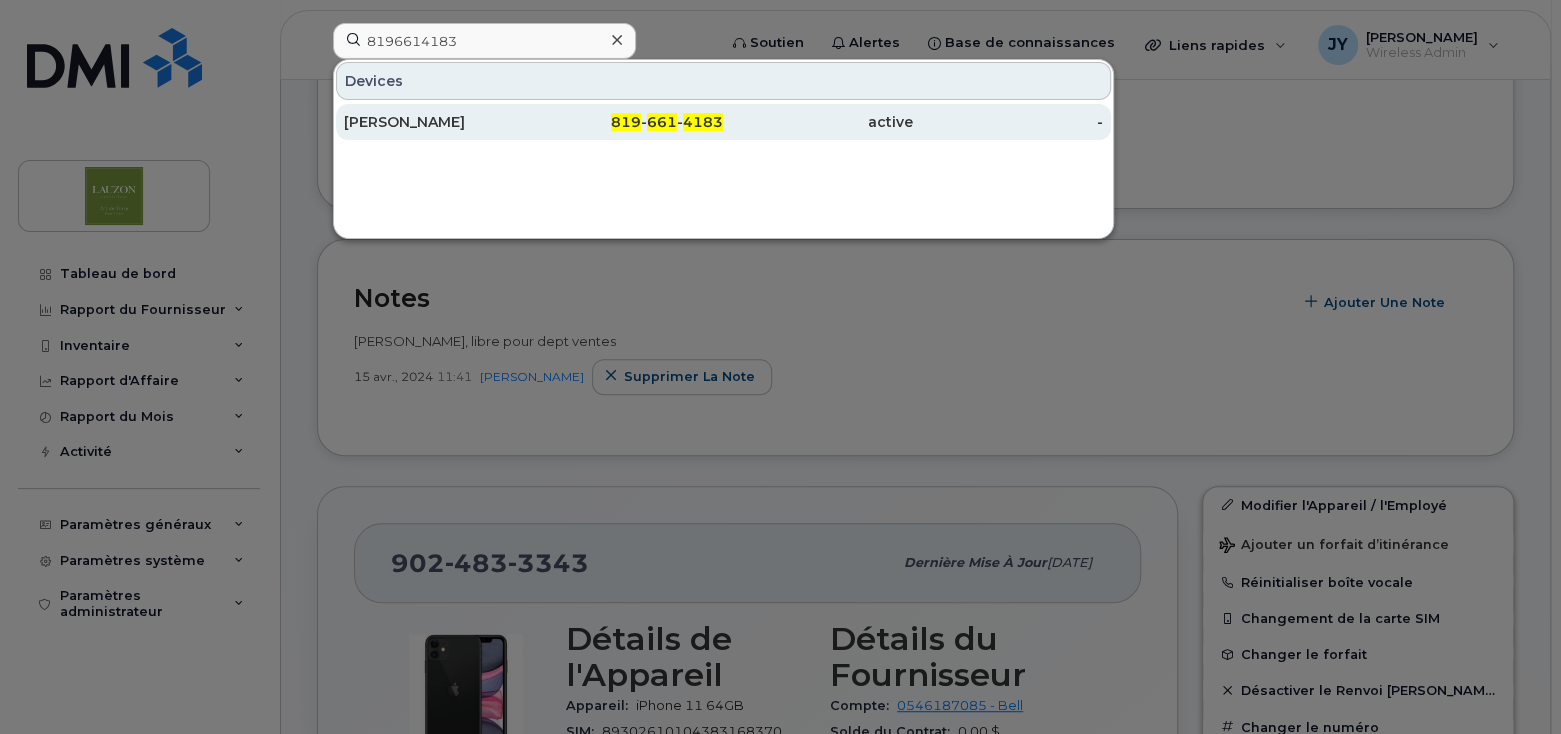 click on "Éric Lacroix" at bounding box center [439, 122] 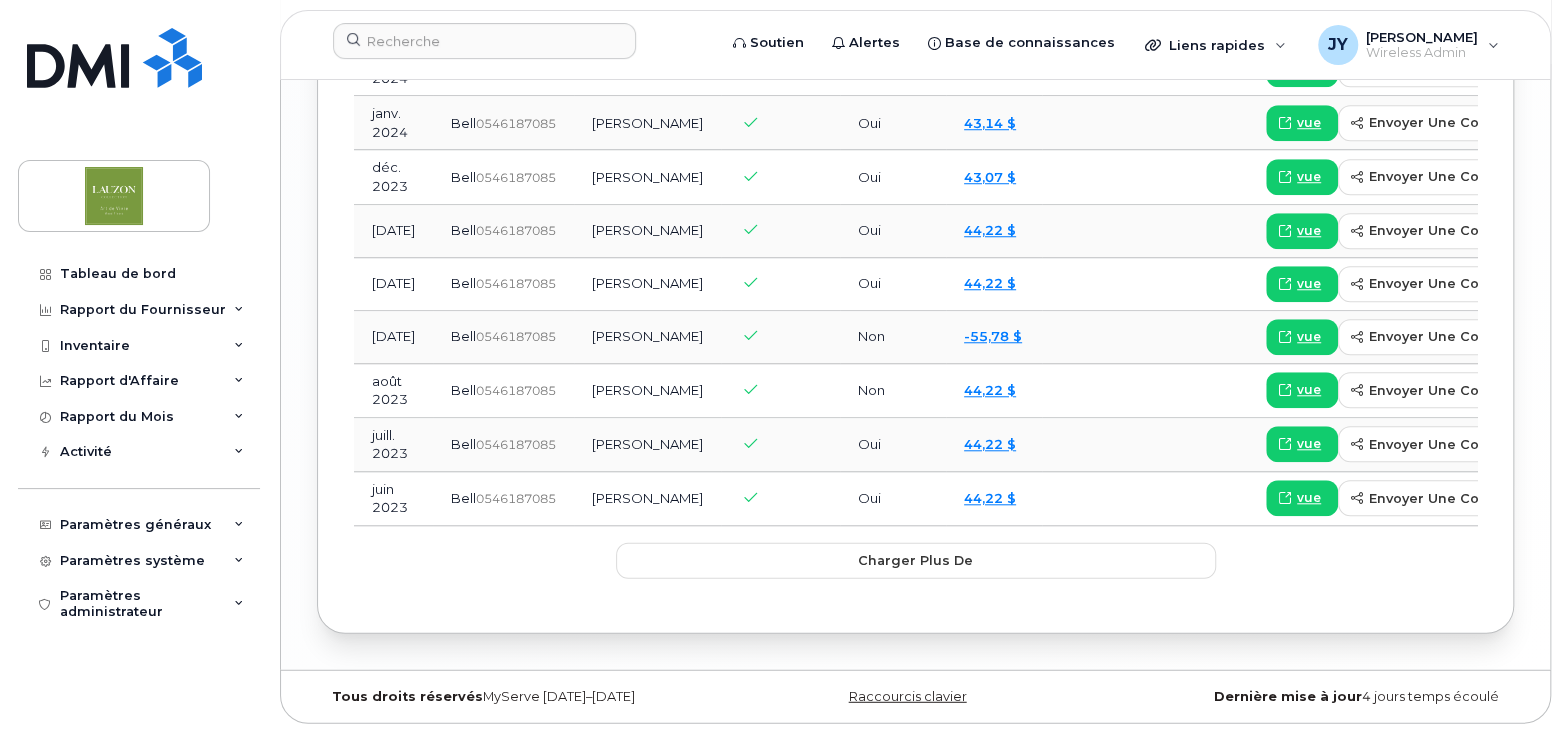 scroll, scrollTop: 2873, scrollLeft: 0, axis: vertical 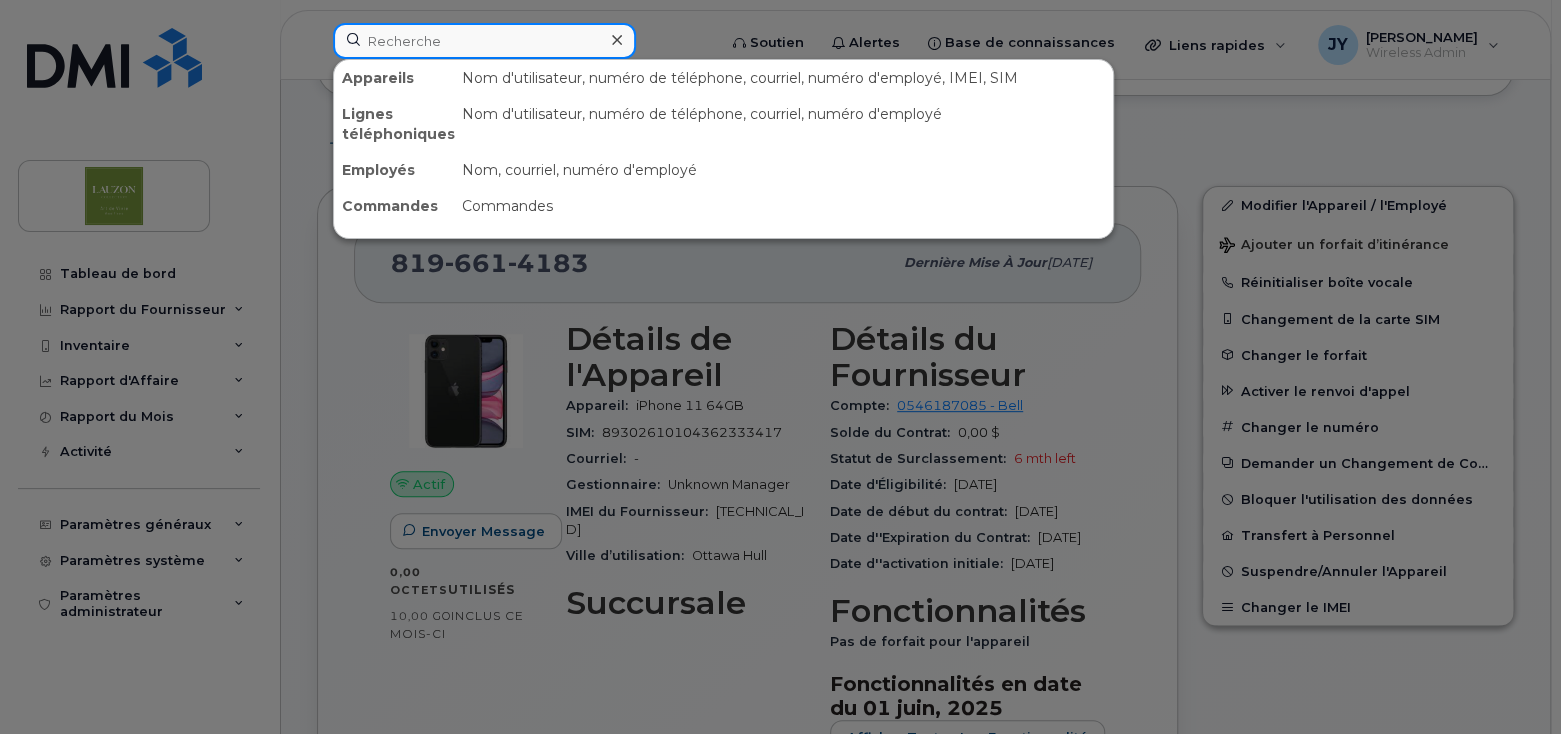 click at bounding box center (484, 41) 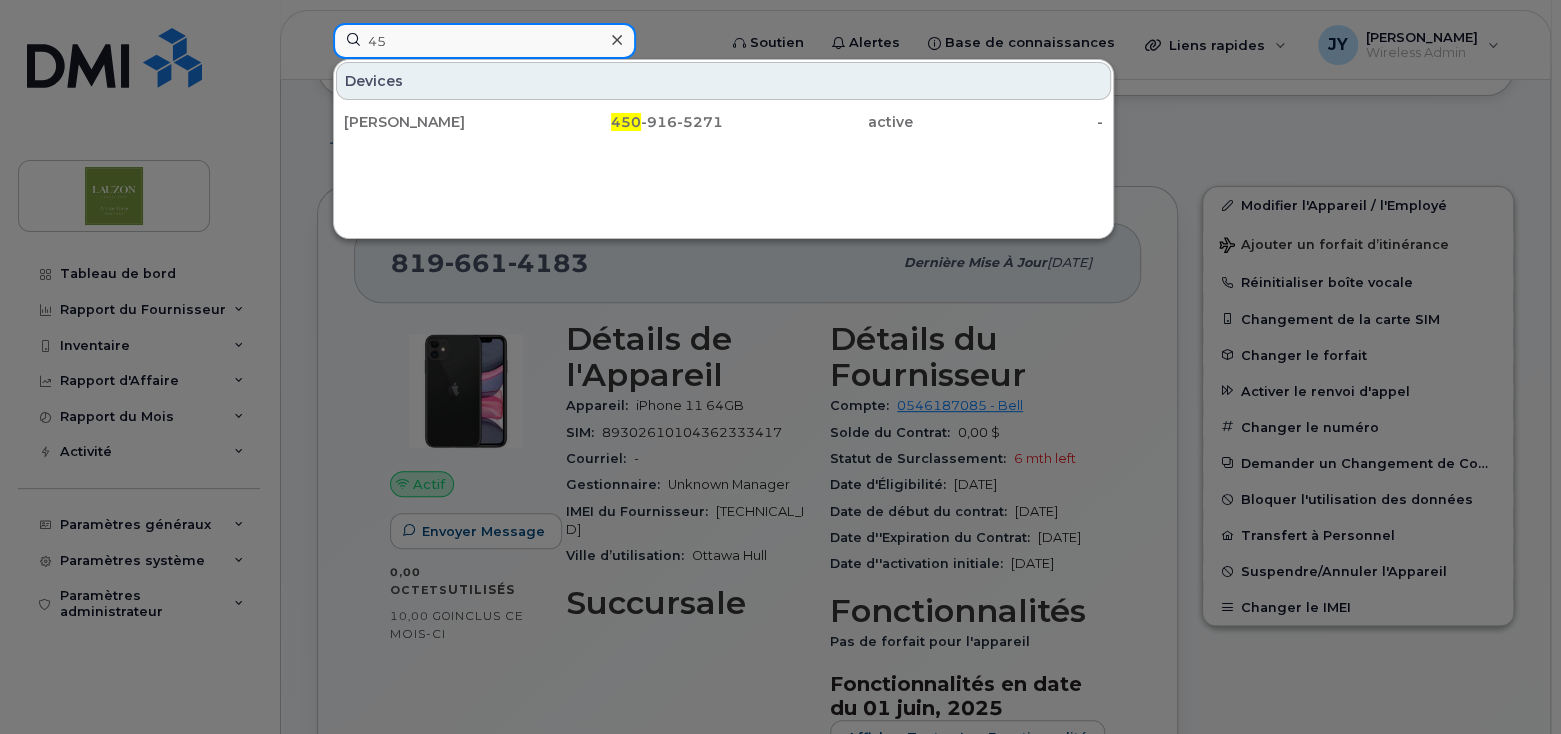 type on "4" 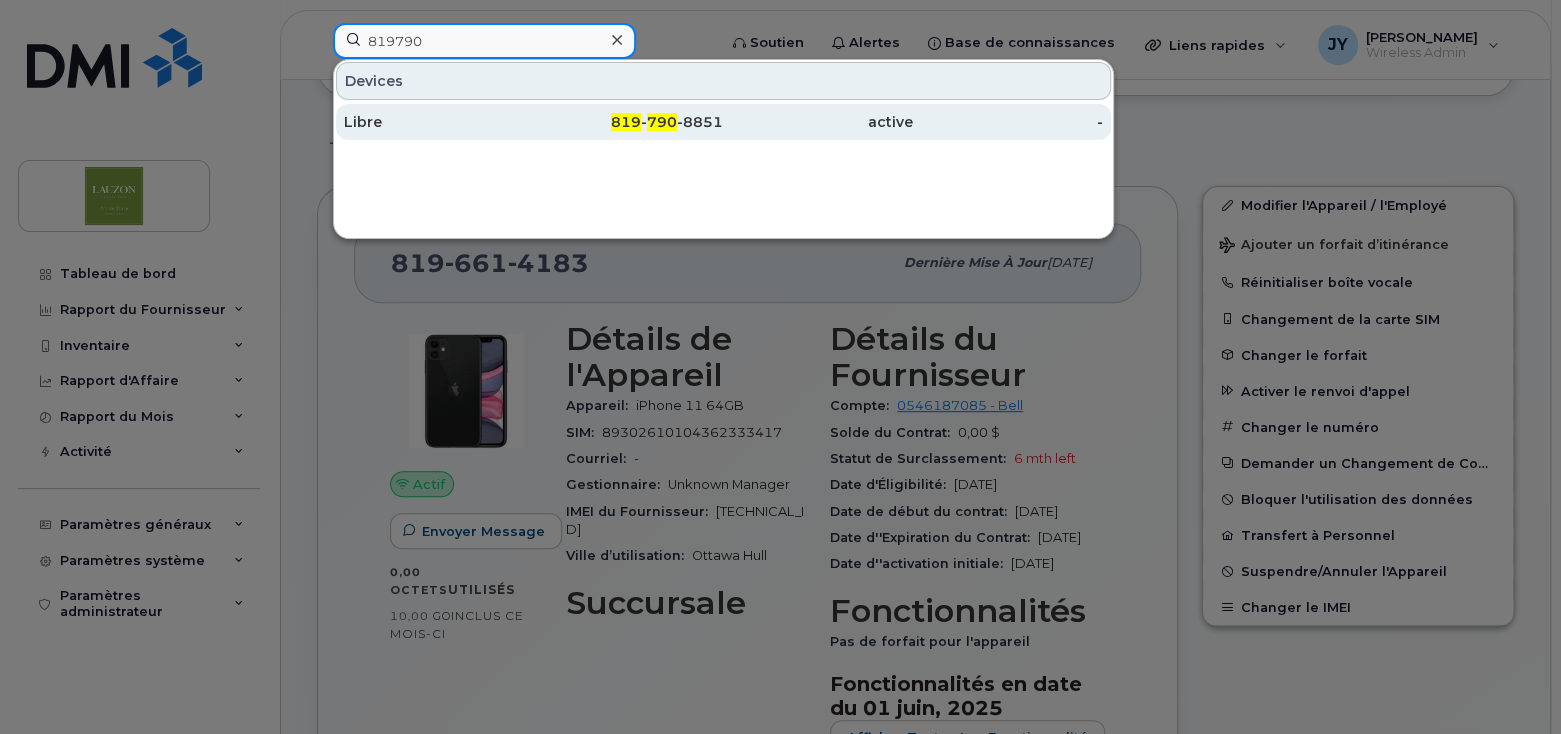 type on "819790" 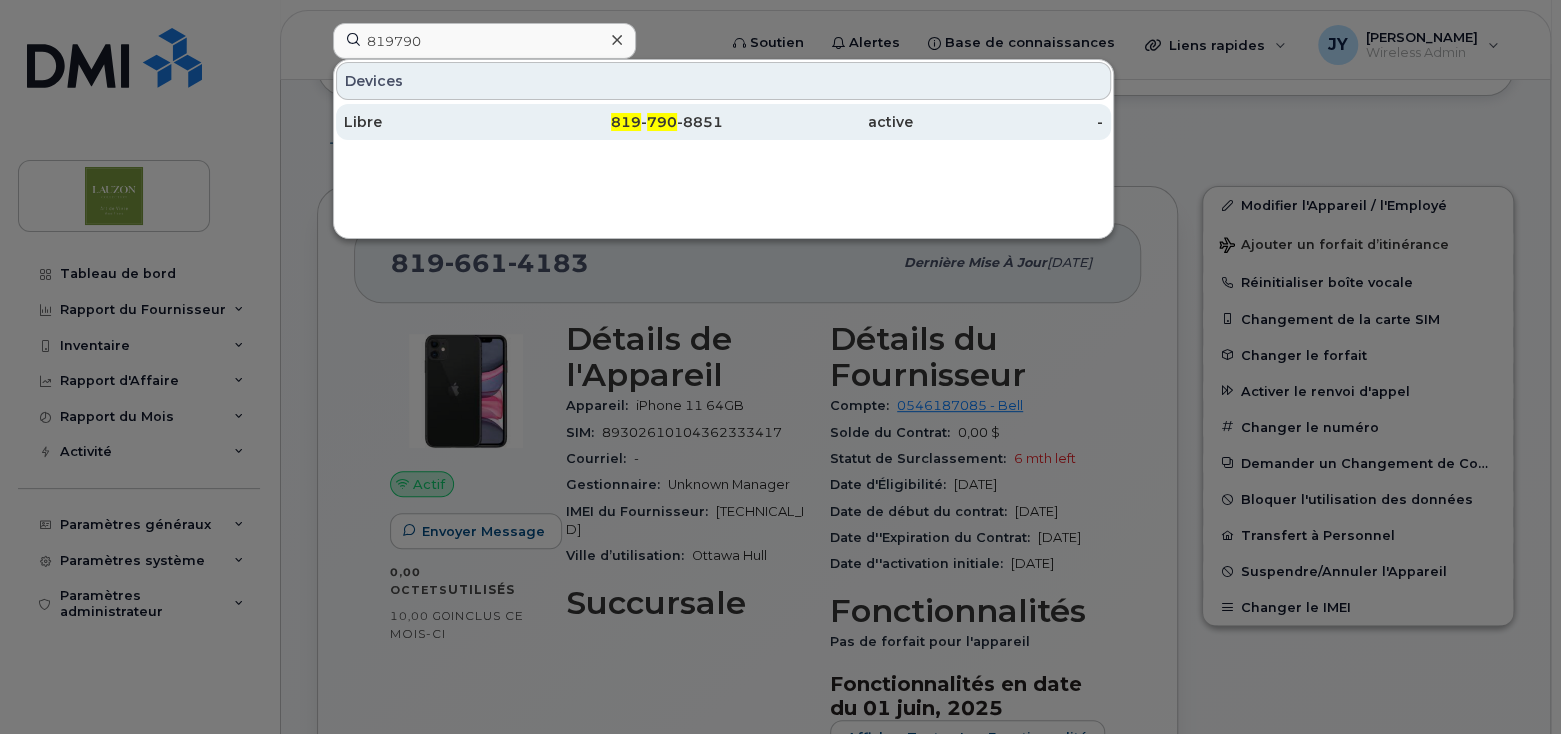 click on "819 - 790 -8851" 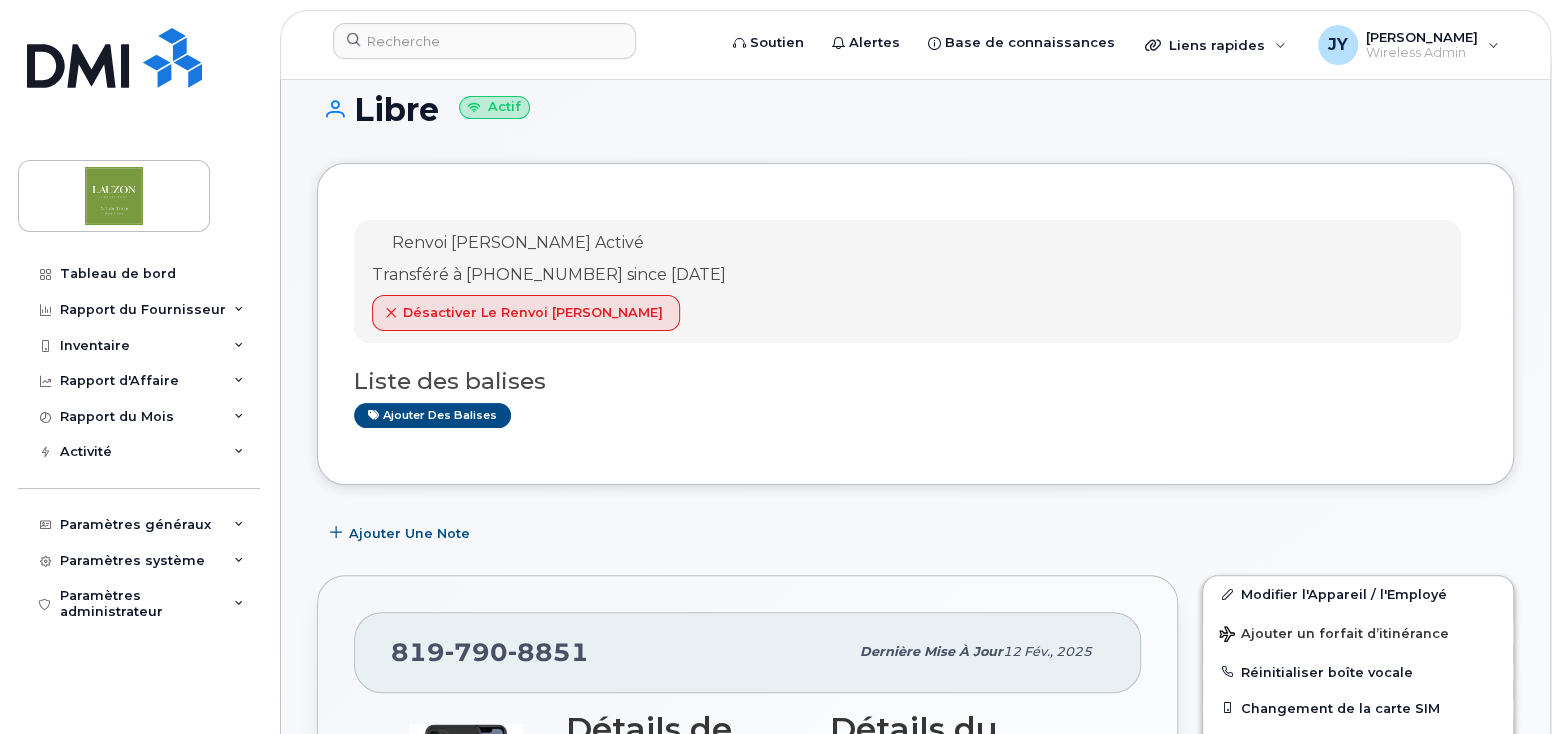 scroll, scrollTop: 0, scrollLeft: 0, axis: both 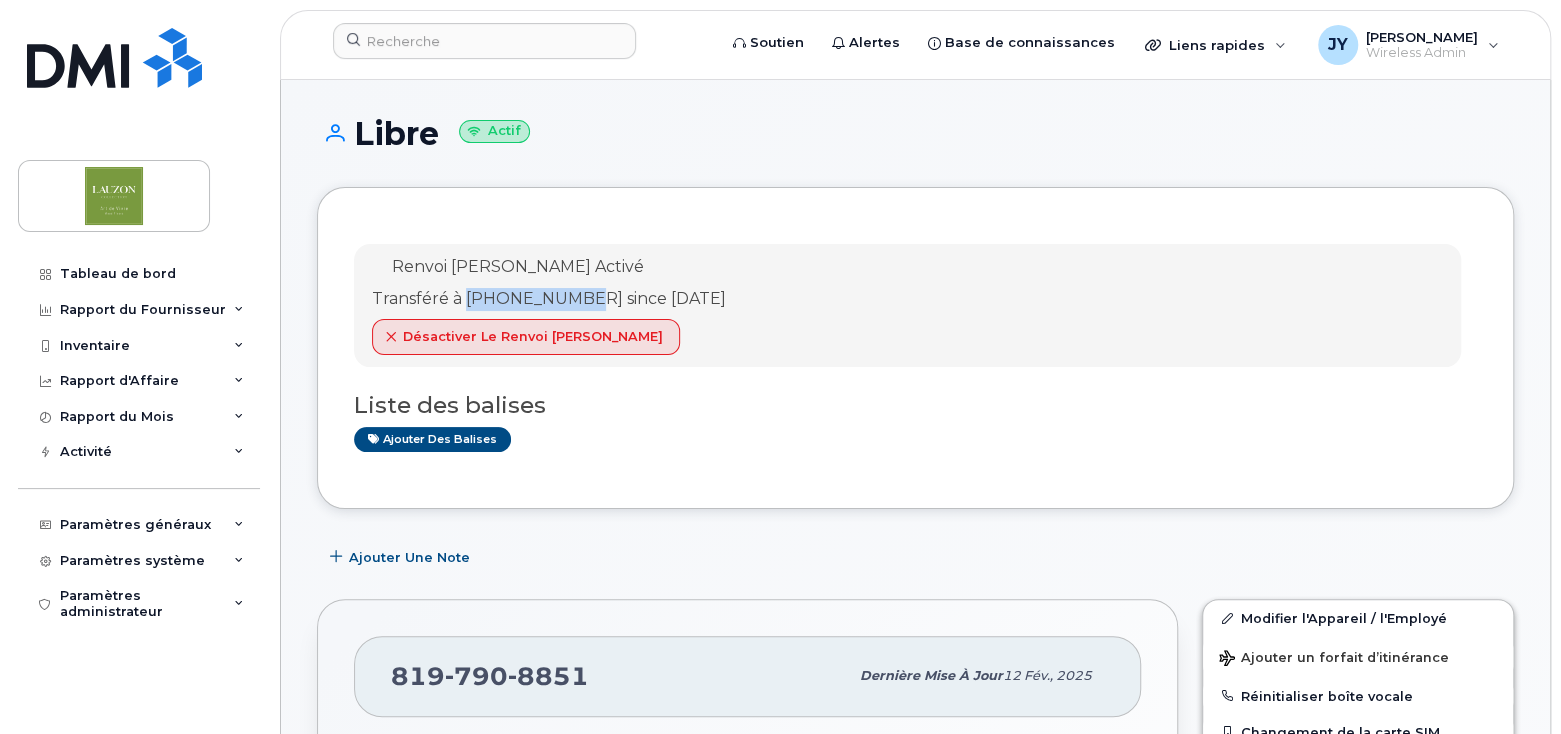 drag, startPoint x: 465, startPoint y: 291, endPoint x: 585, endPoint y: 297, distance: 120.14991 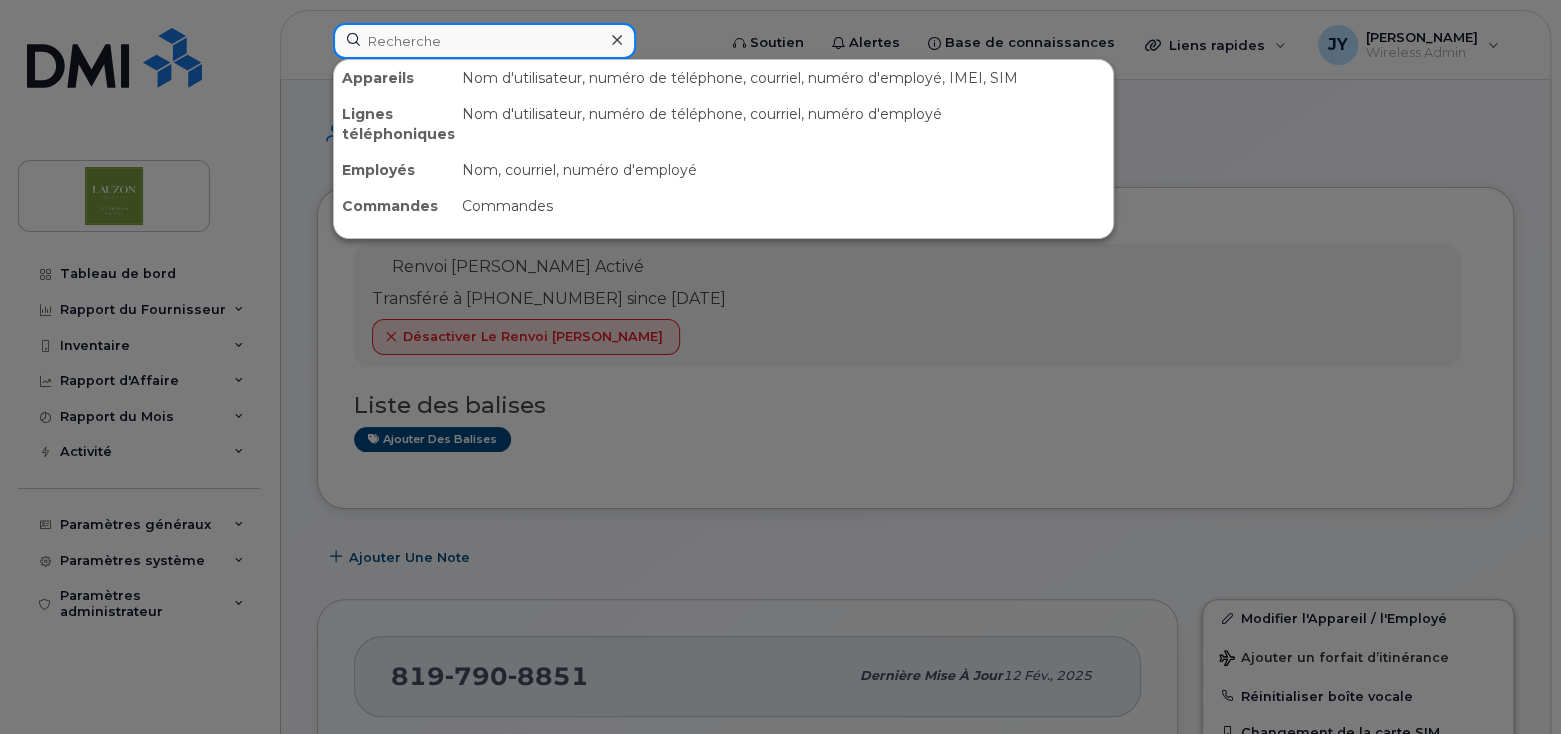 click at bounding box center [484, 41] 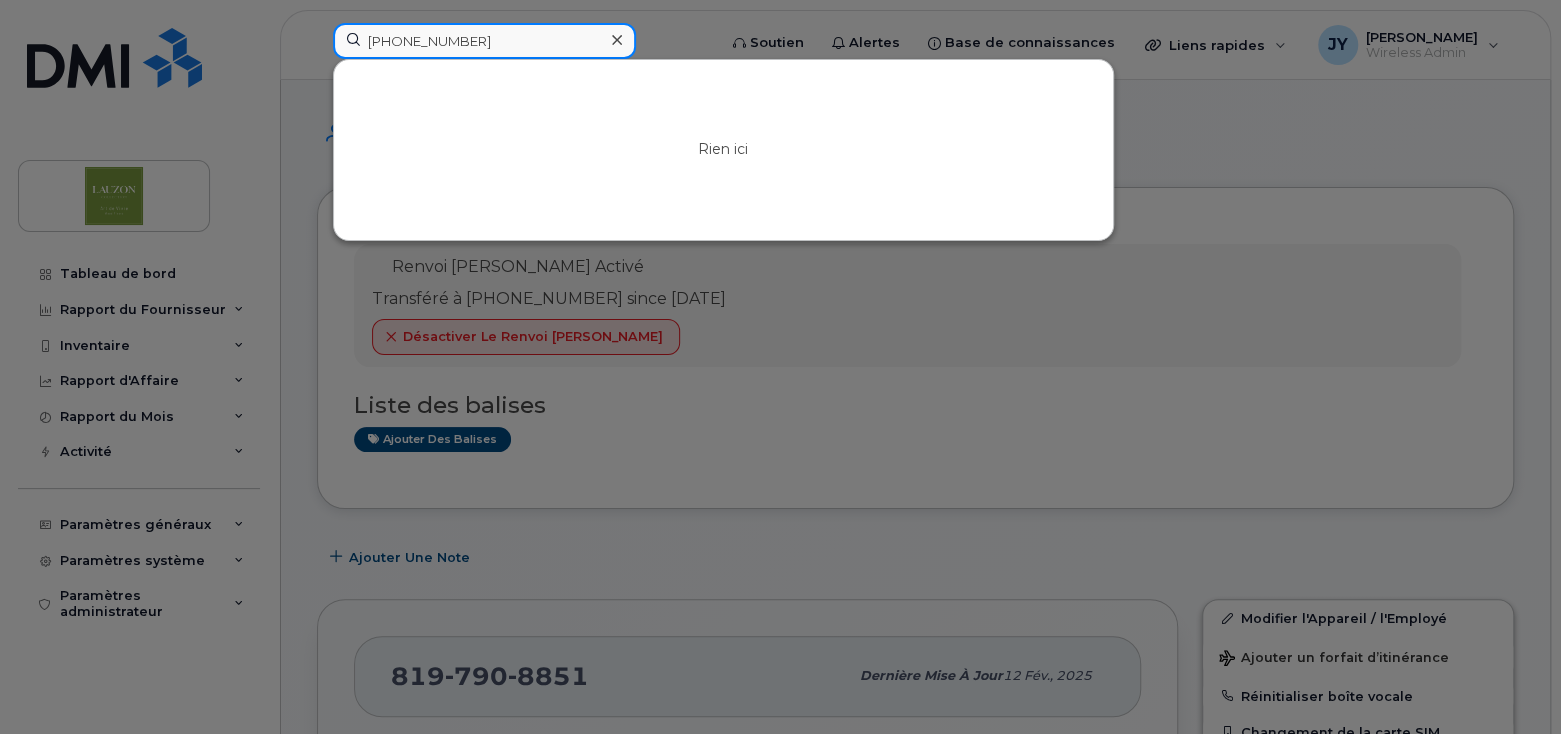 click on "514-568-5528" at bounding box center (484, 41) 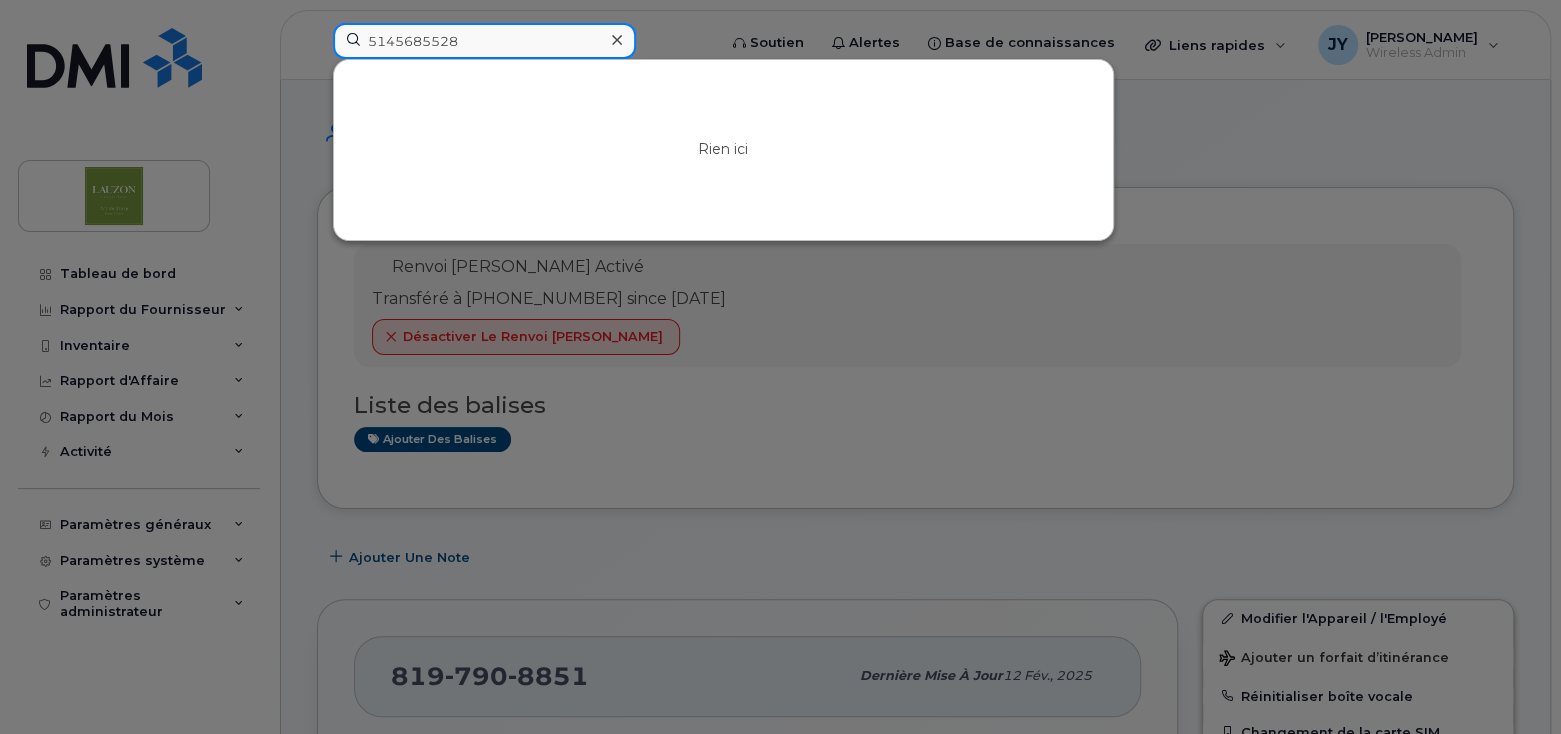 click on "5145685528" at bounding box center [484, 41] 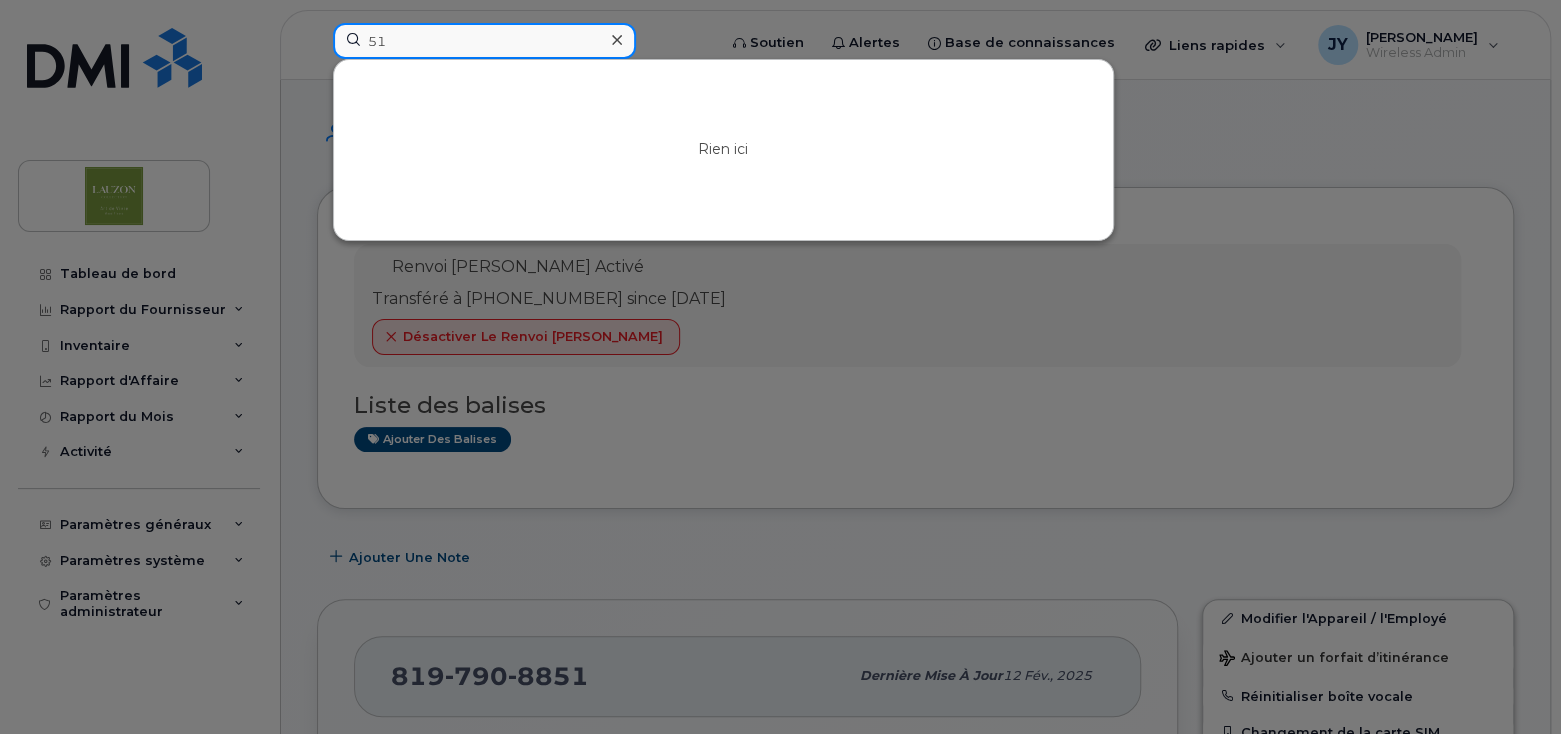type on "5" 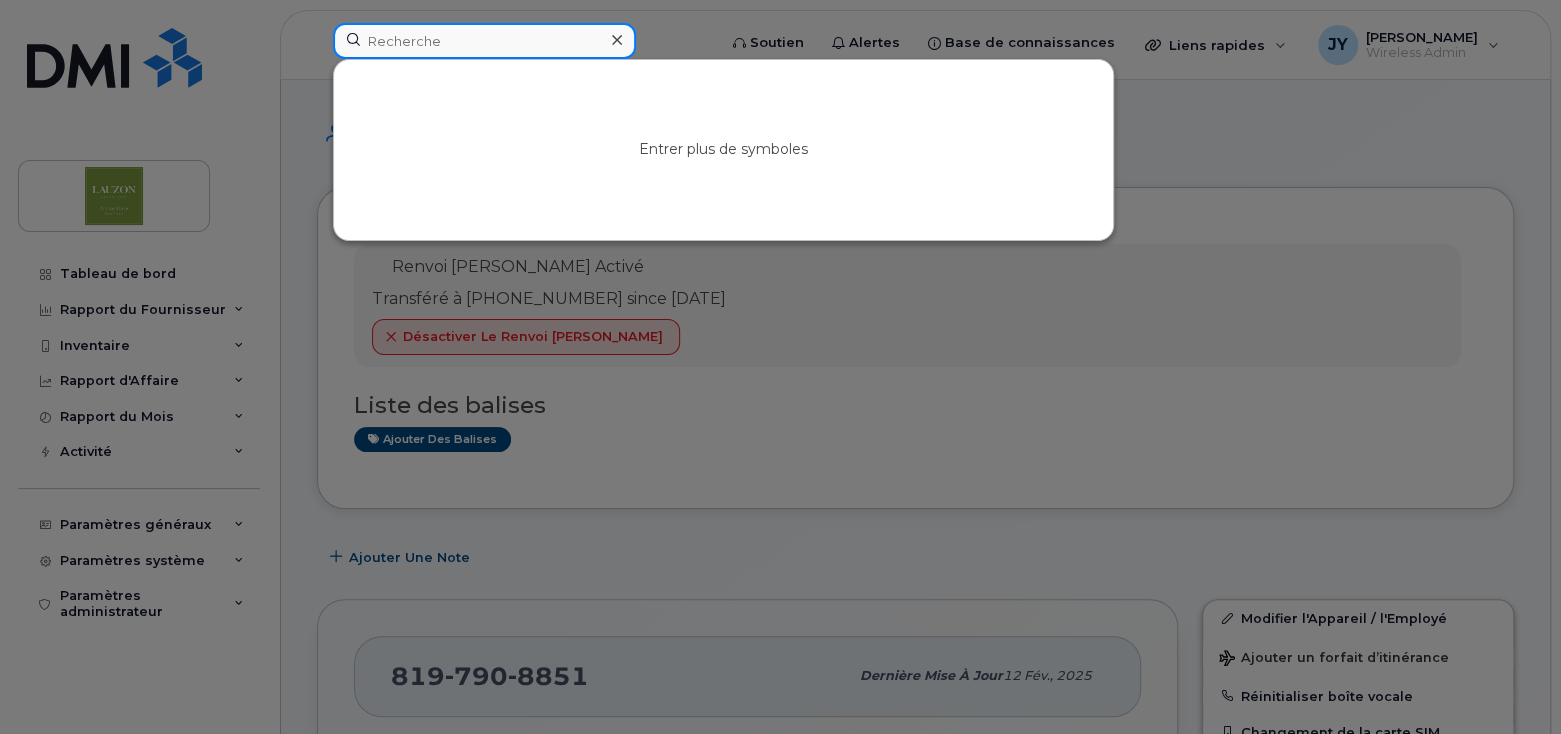 type 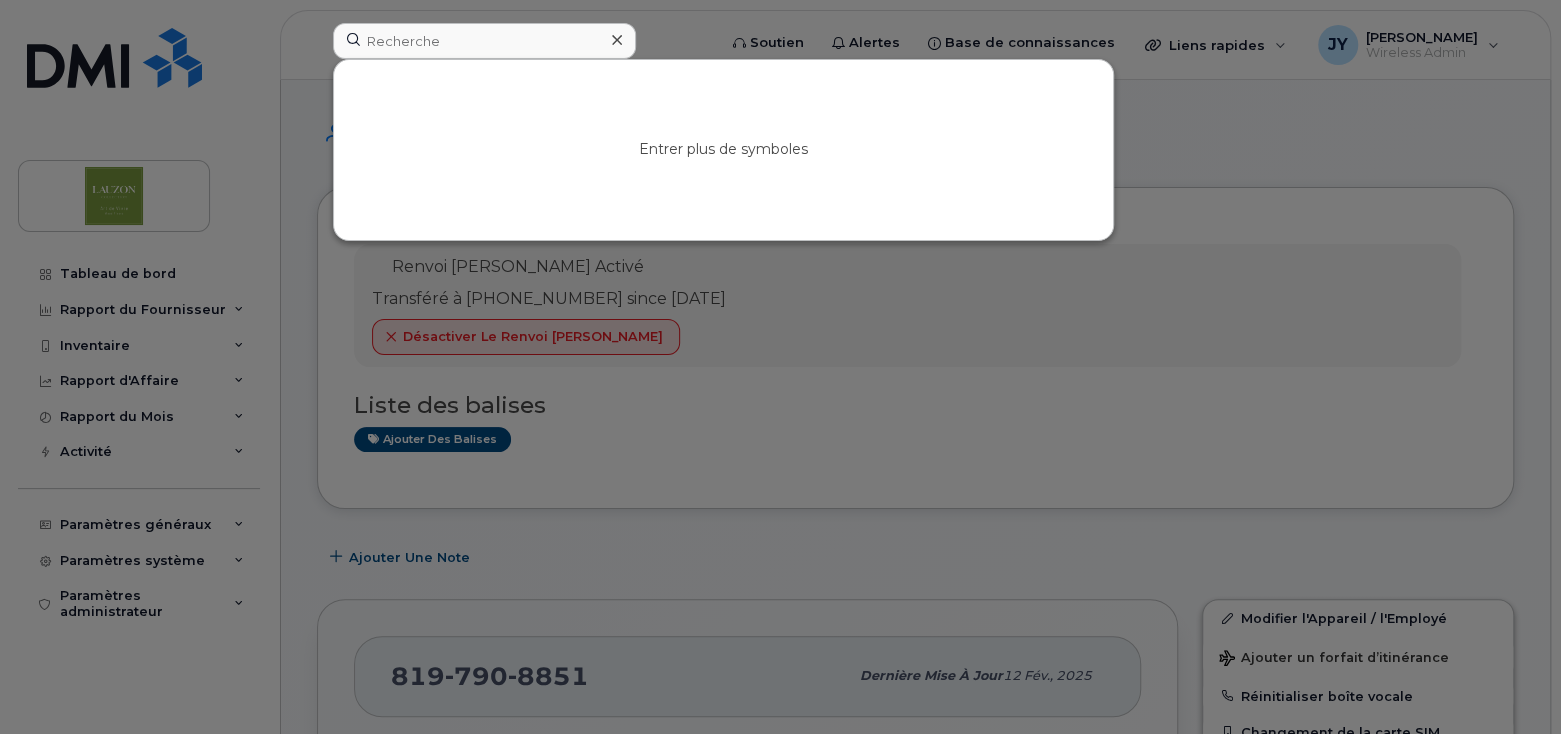 click at bounding box center (780, 367) 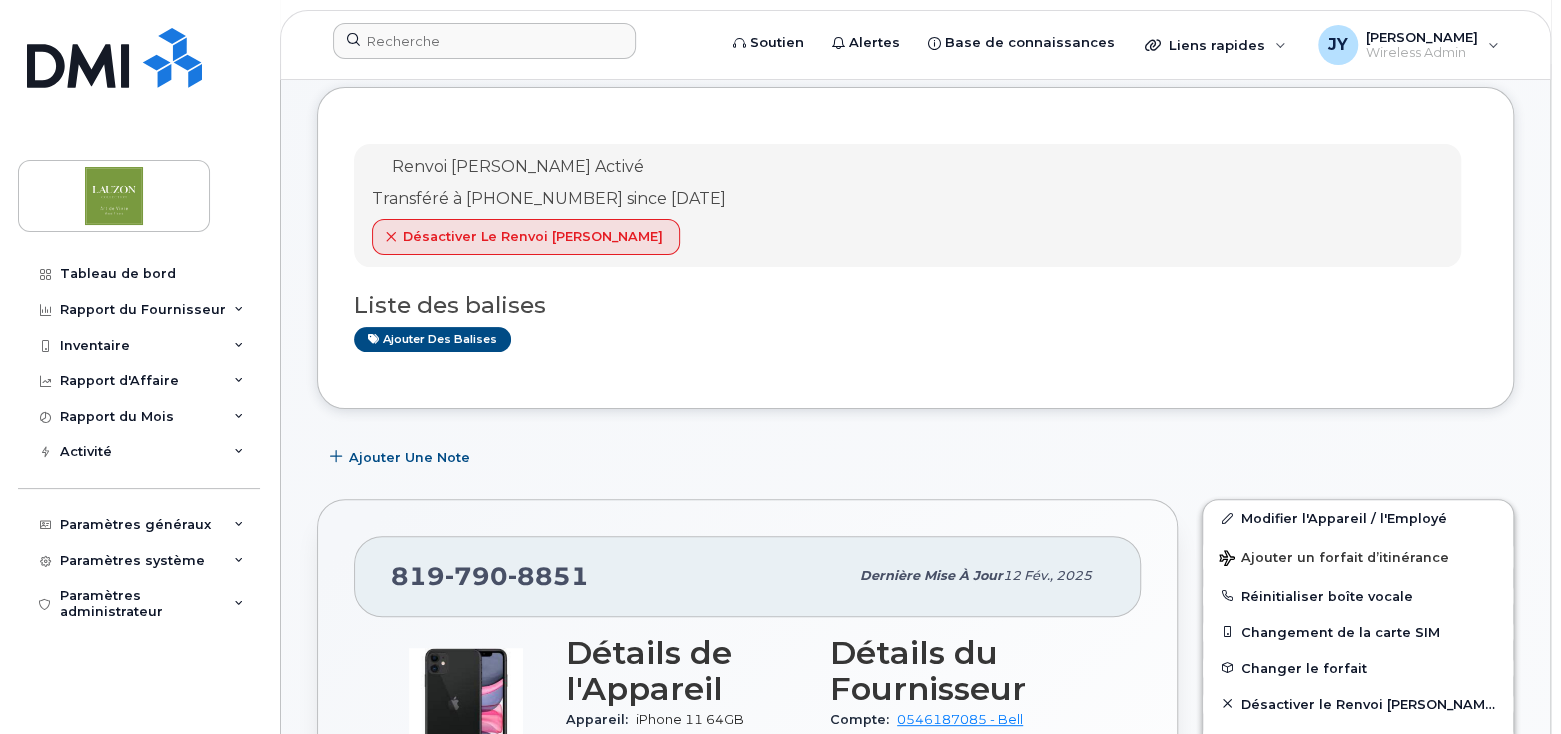 scroll, scrollTop: 0, scrollLeft: 0, axis: both 